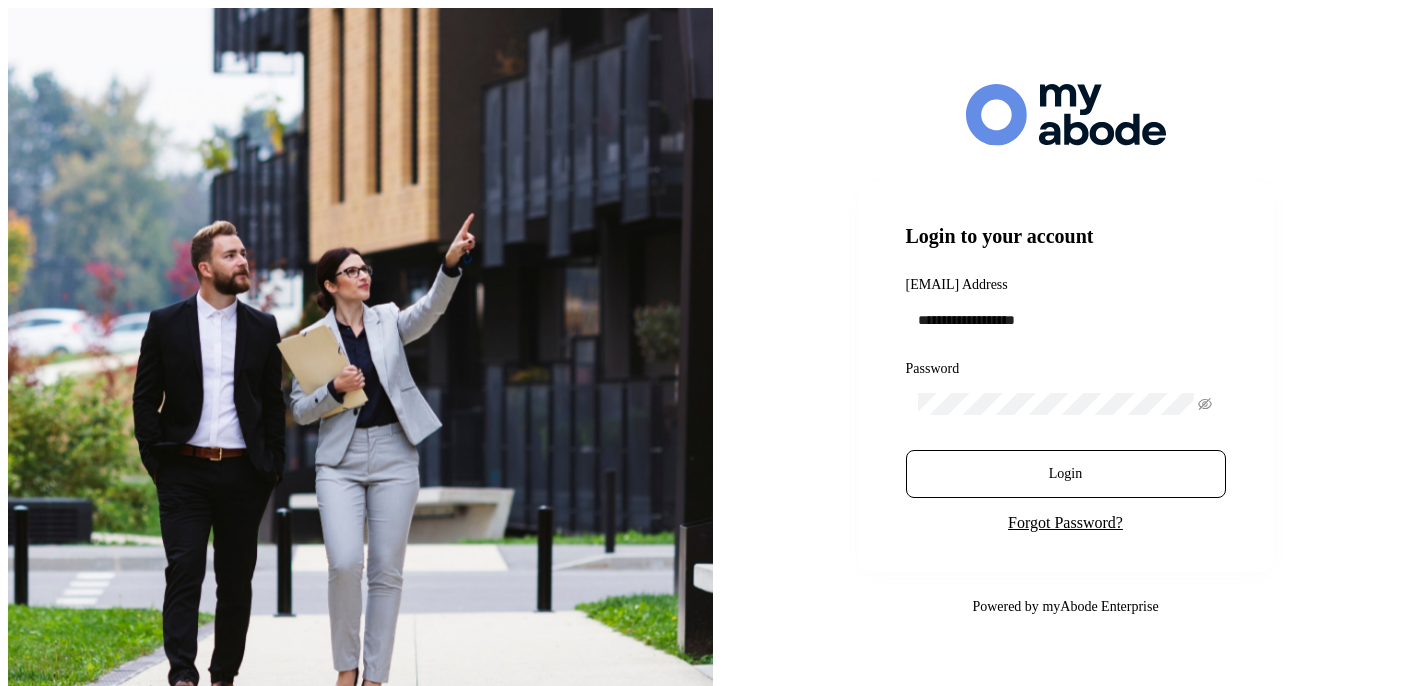 scroll, scrollTop: 0, scrollLeft: 0, axis: both 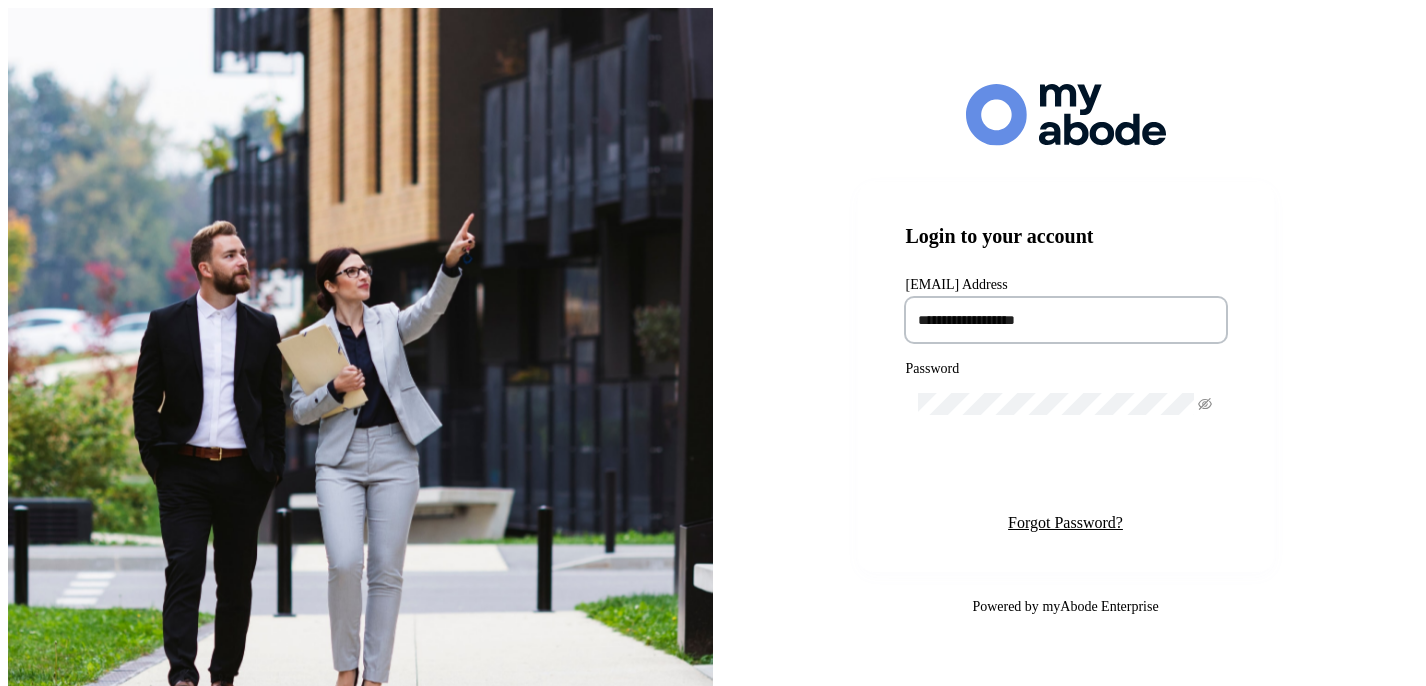 type on "**********" 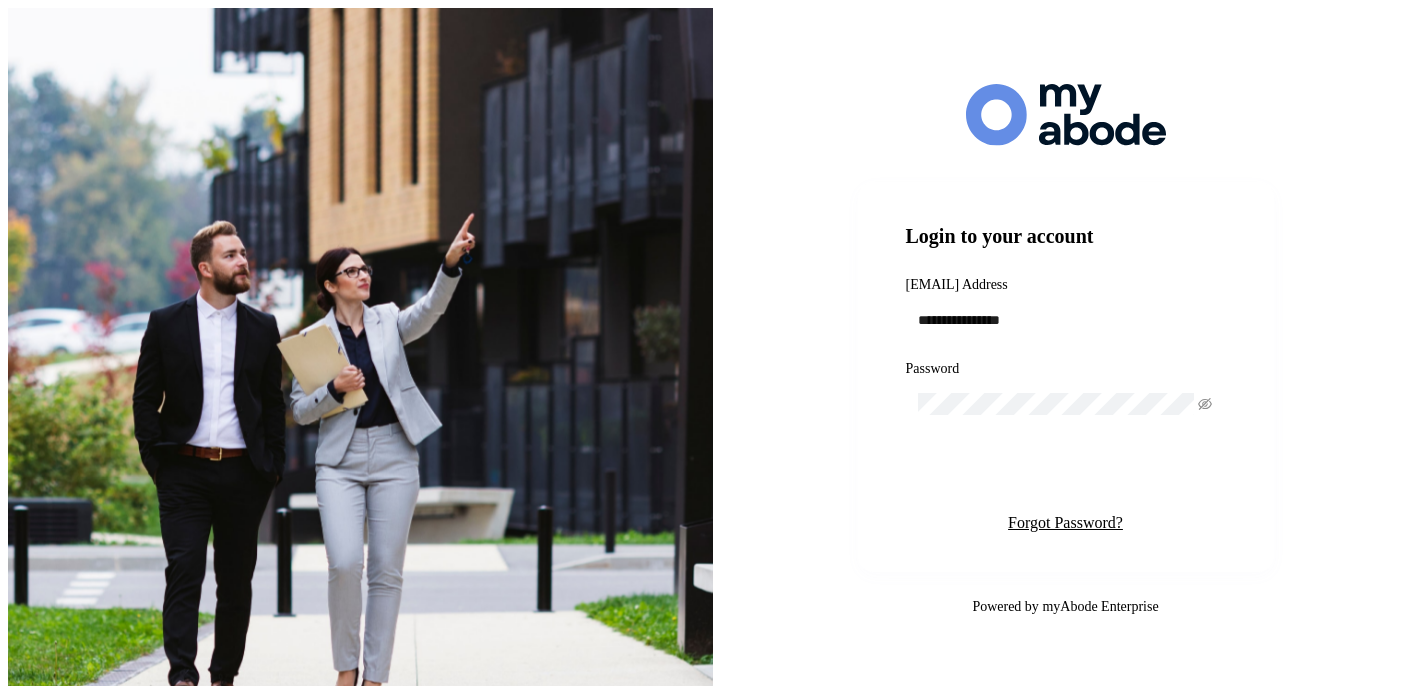 click on "Login" at bounding box center (1065, 474) 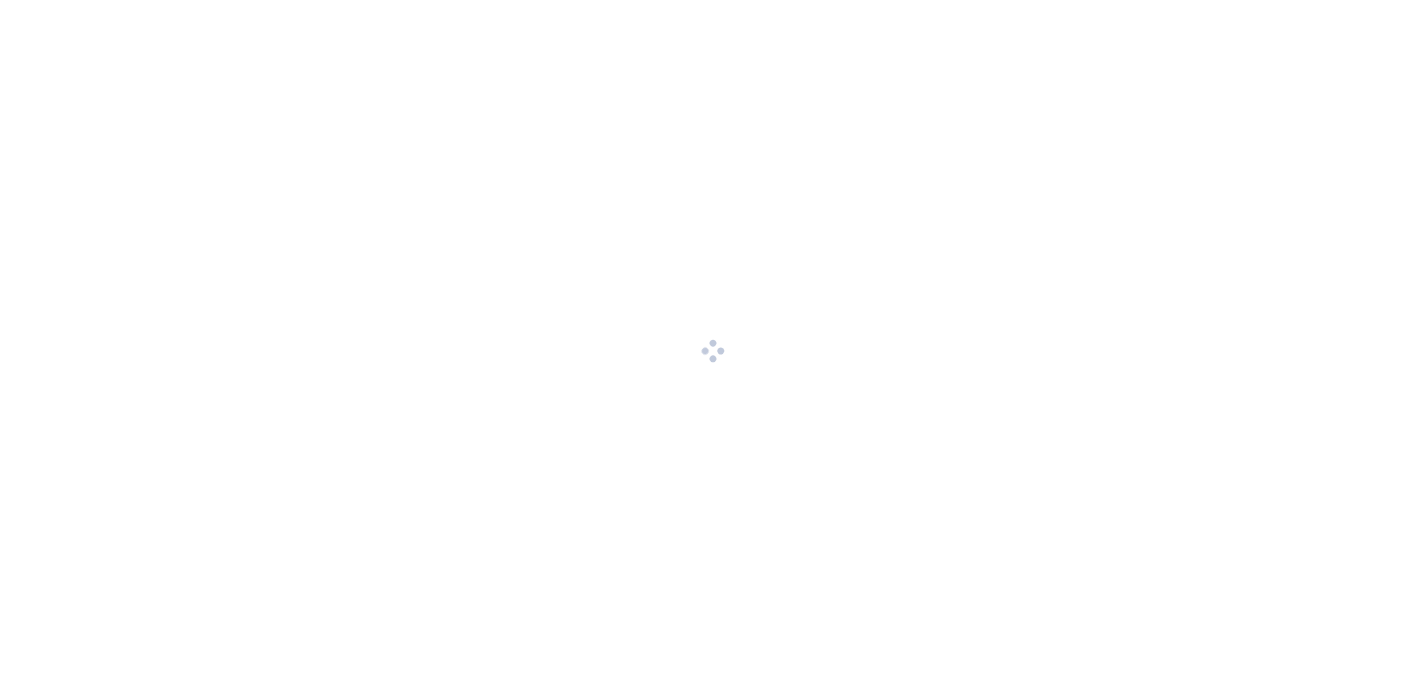 scroll, scrollTop: 0, scrollLeft: 0, axis: both 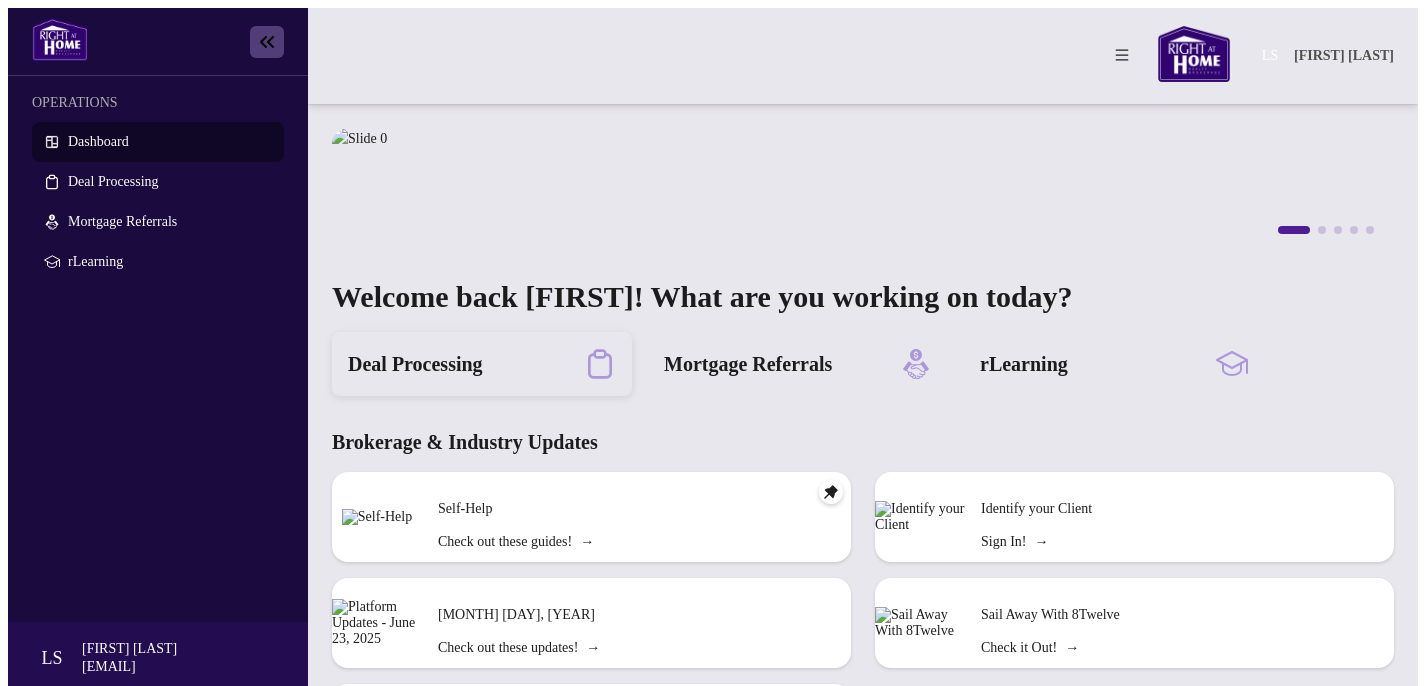 click on "Deal Processing" at bounding box center [415, 364] 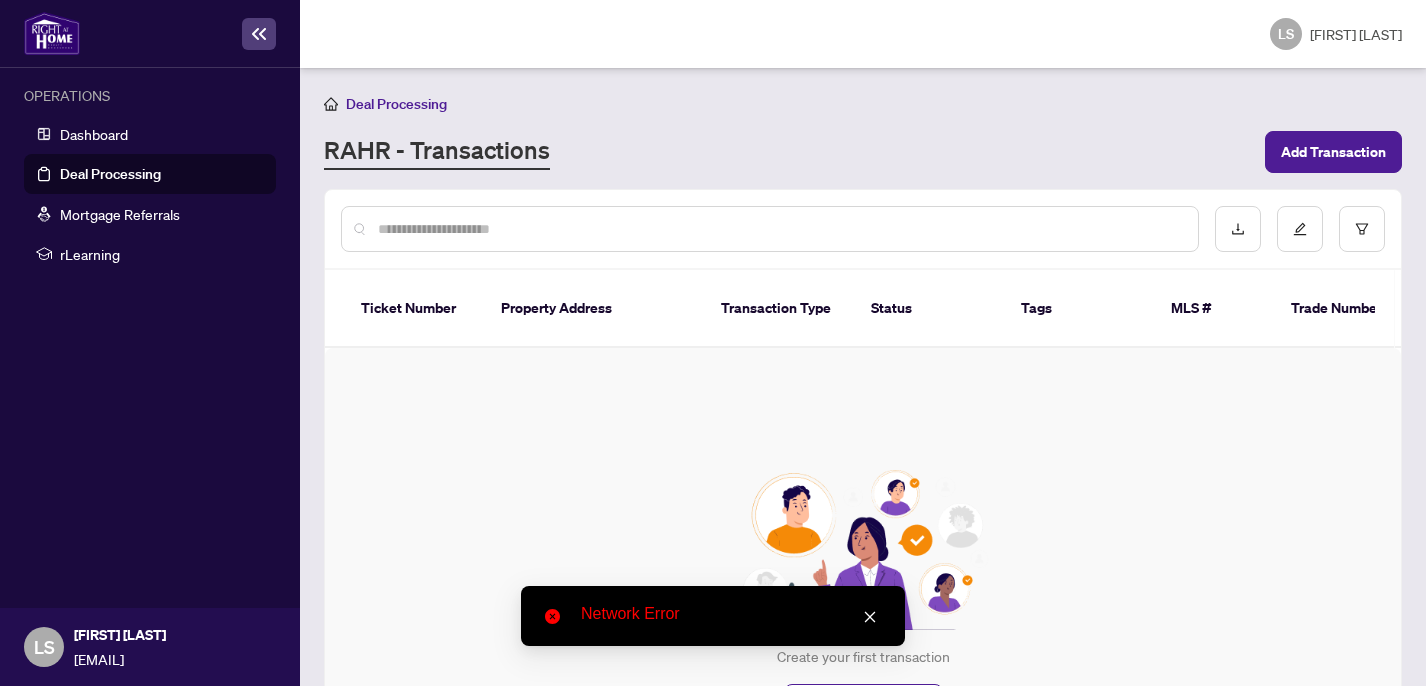 click at bounding box center (870, 617) 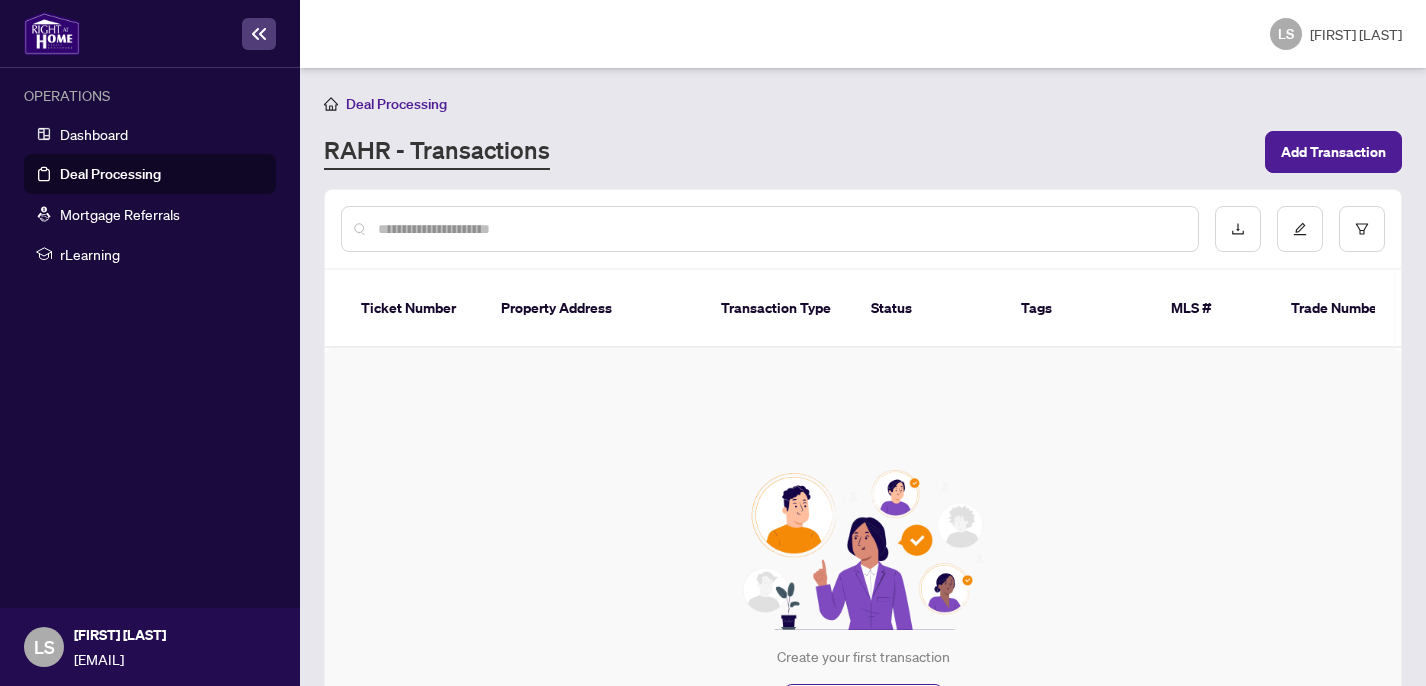 click on "Deal Processing" at bounding box center [110, 174] 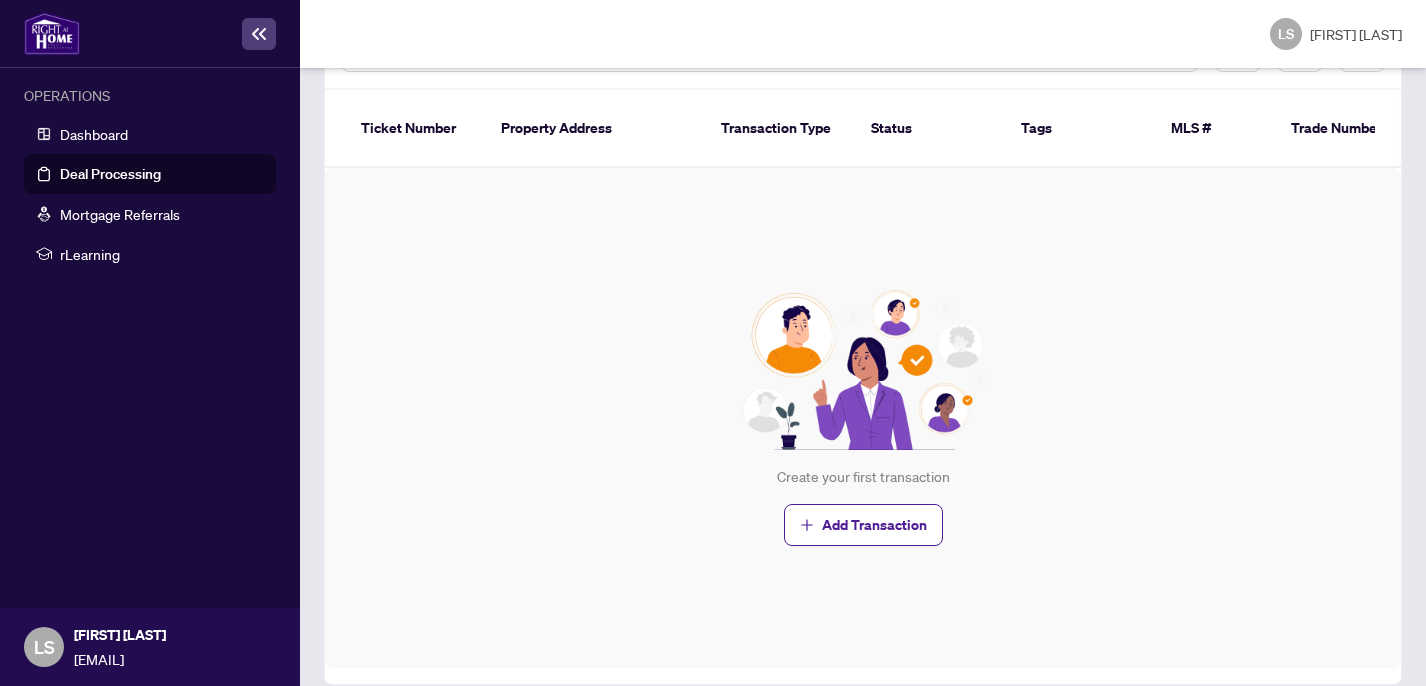 scroll, scrollTop: 0, scrollLeft: 0, axis: both 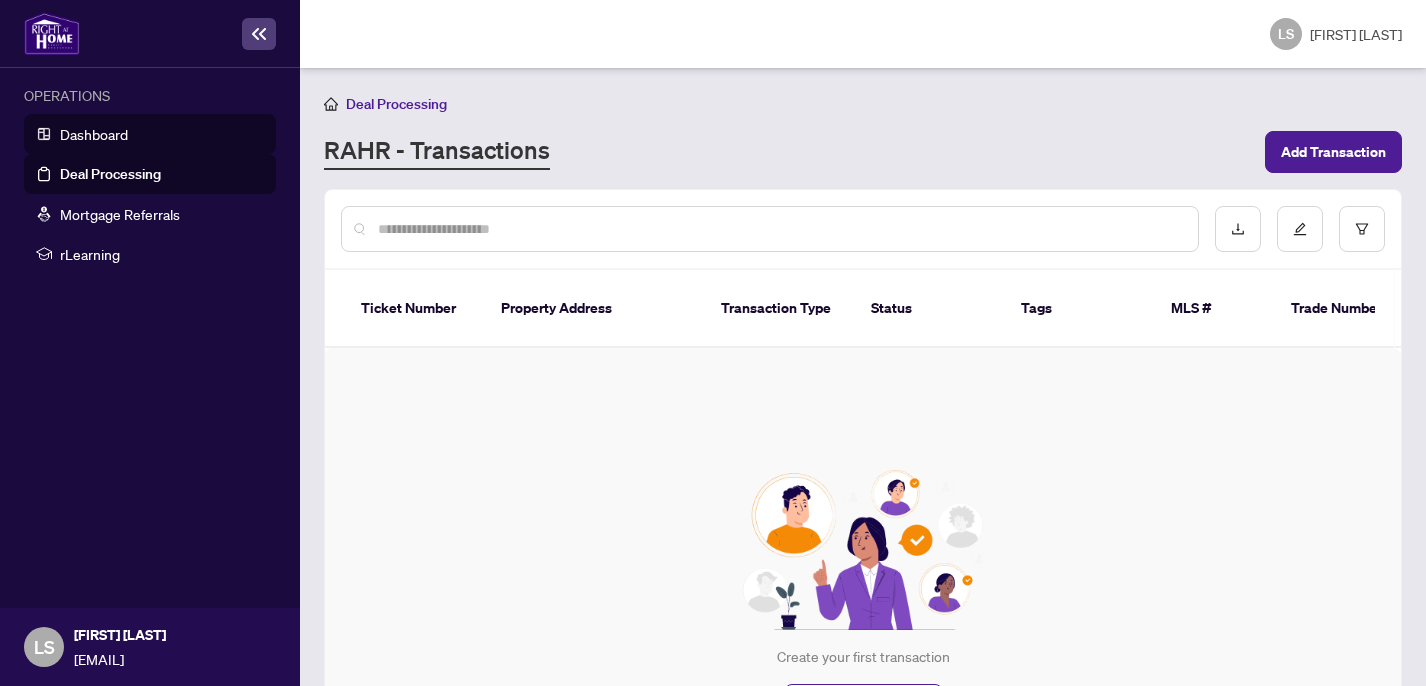 click on "Dashboard" at bounding box center [94, 134] 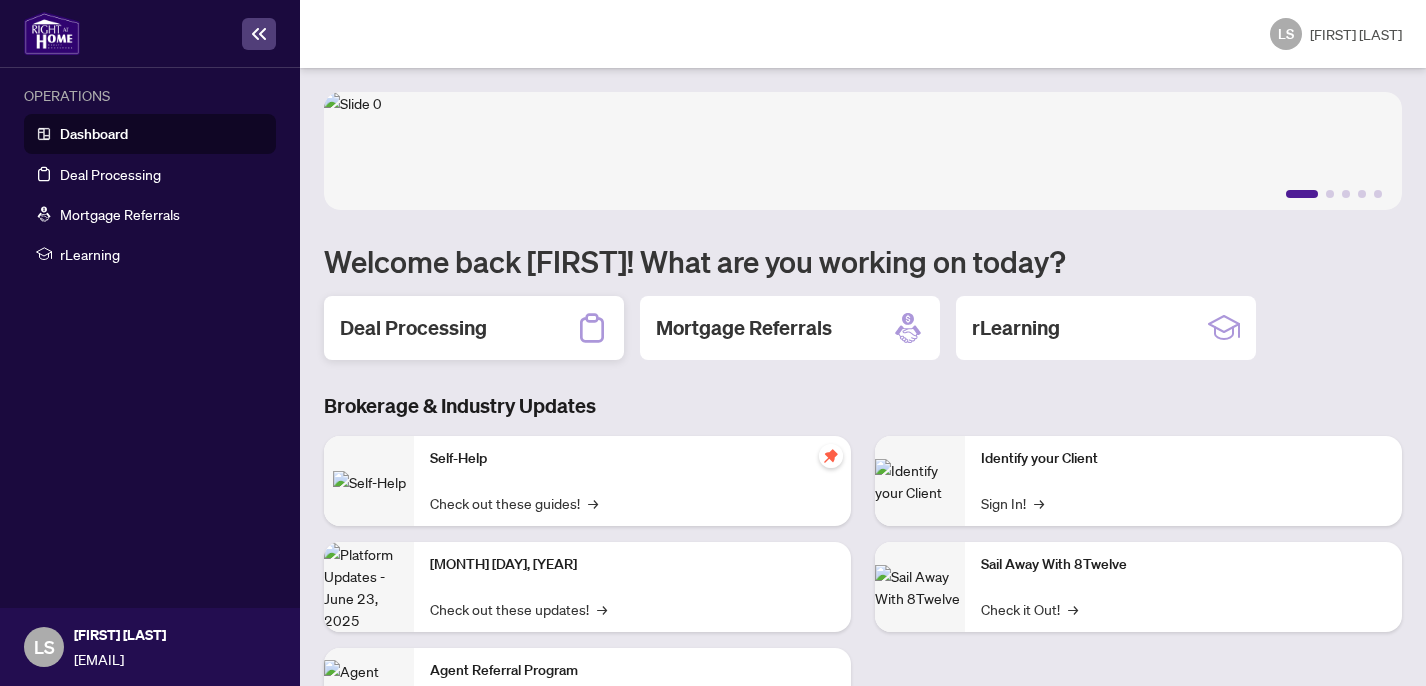 click on "Deal Processing" at bounding box center [413, 328] 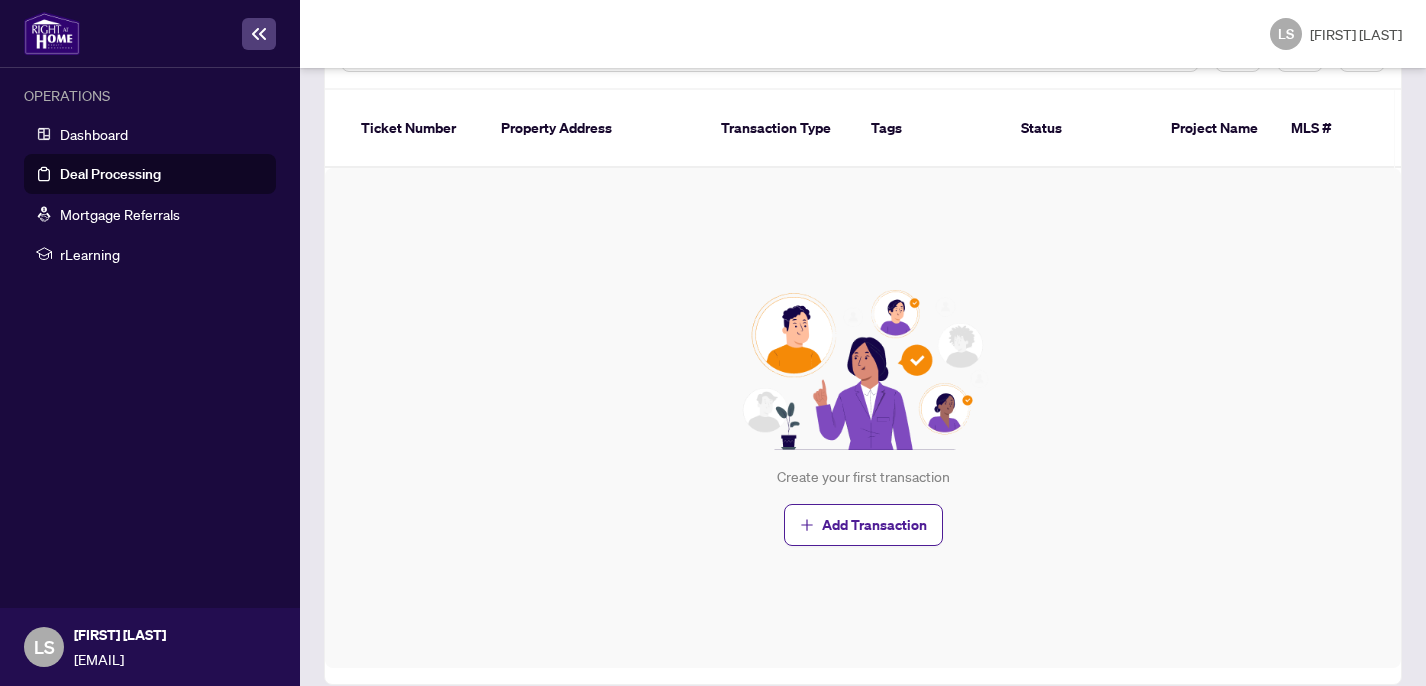 scroll, scrollTop: 0, scrollLeft: 0, axis: both 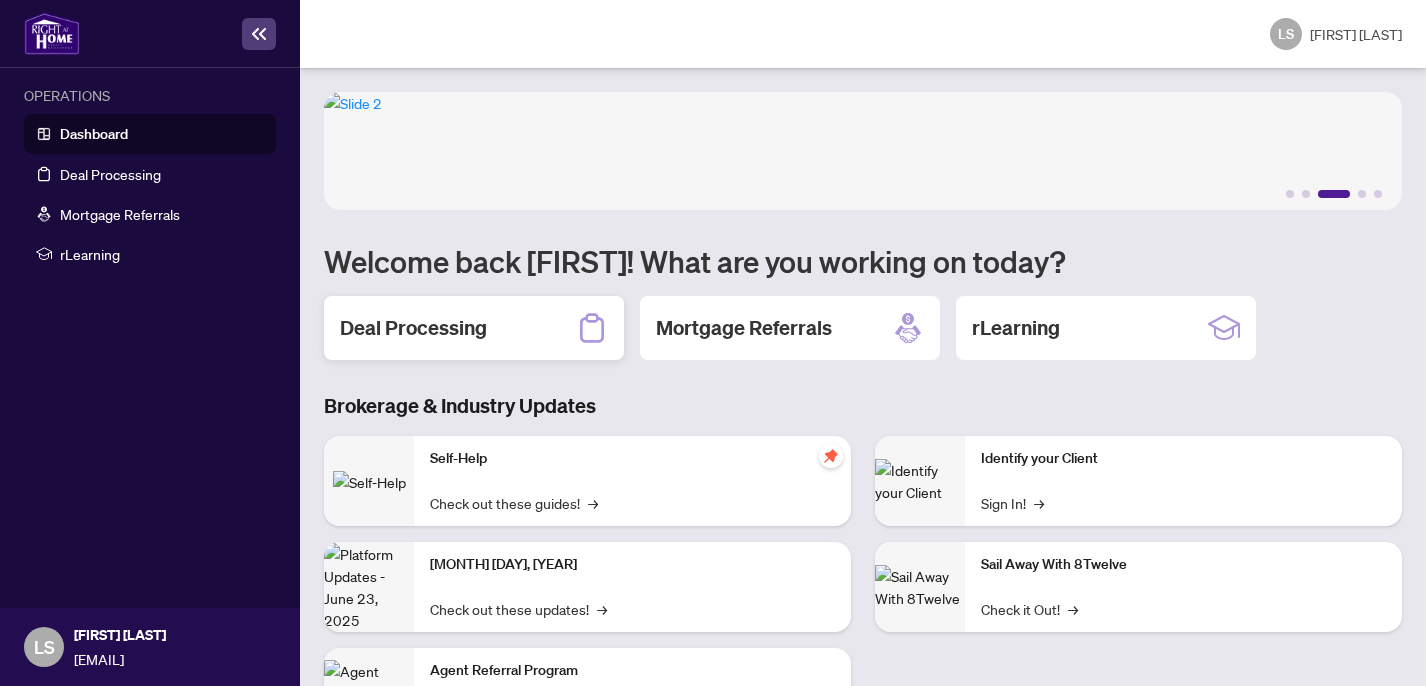 click on "Deal Processing" at bounding box center (413, 328) 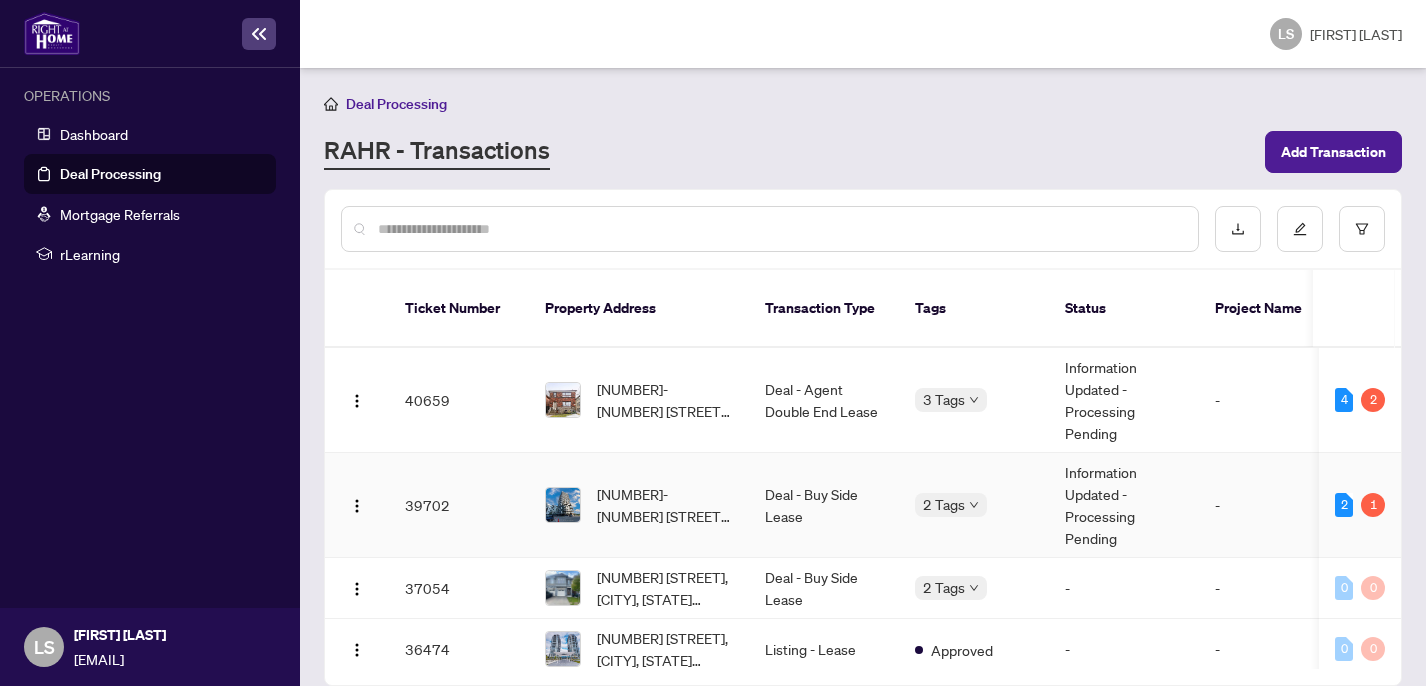 scroll, scrollTop: 0, scrollLeft: 1, axis: horizontal 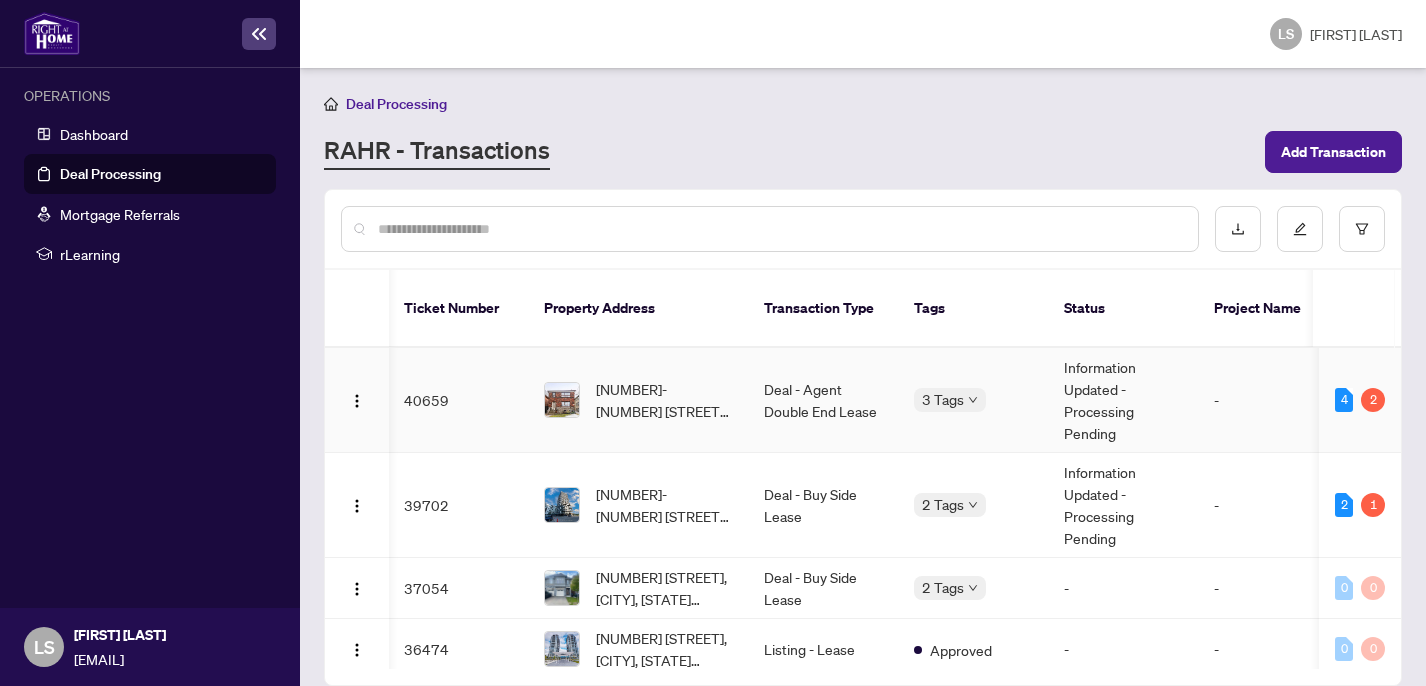 click on "Deal - Agent Double End Lease" at bounding box center [823, 400] 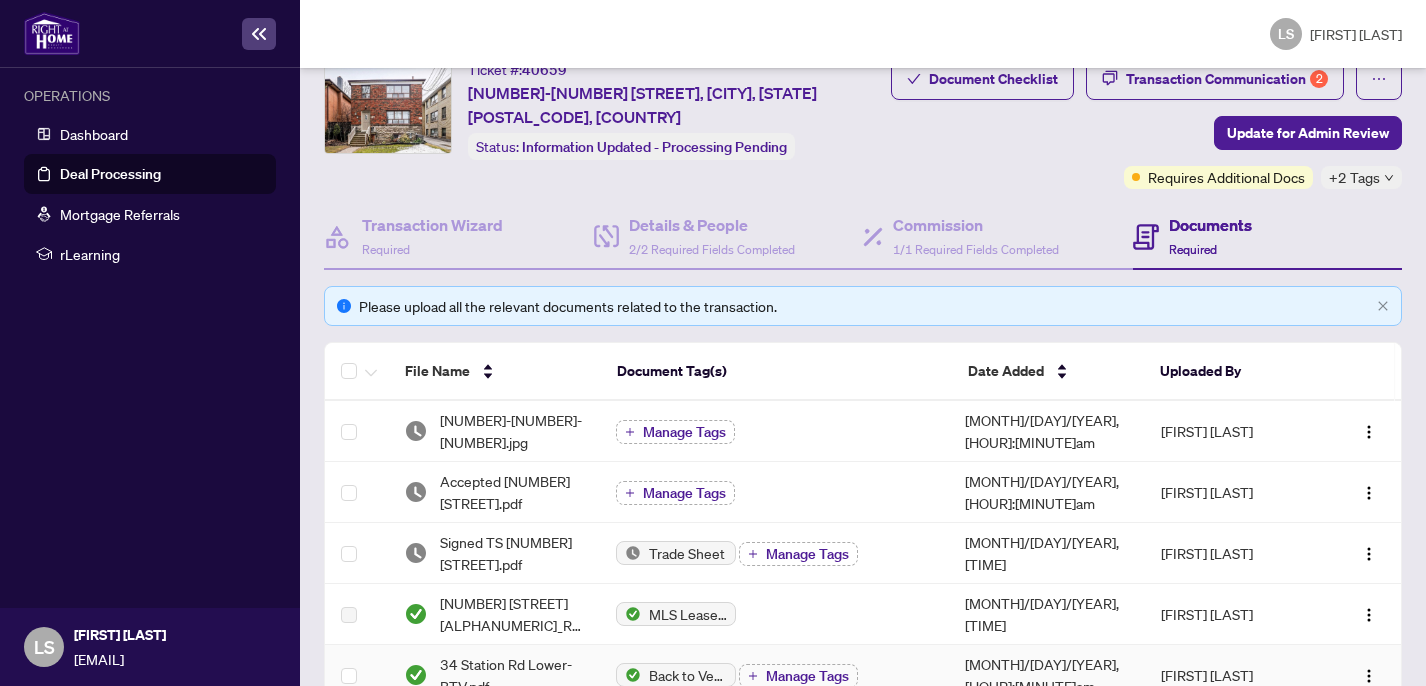 scroll, scrollTop: 0, scrollLeft: 0, axis: both 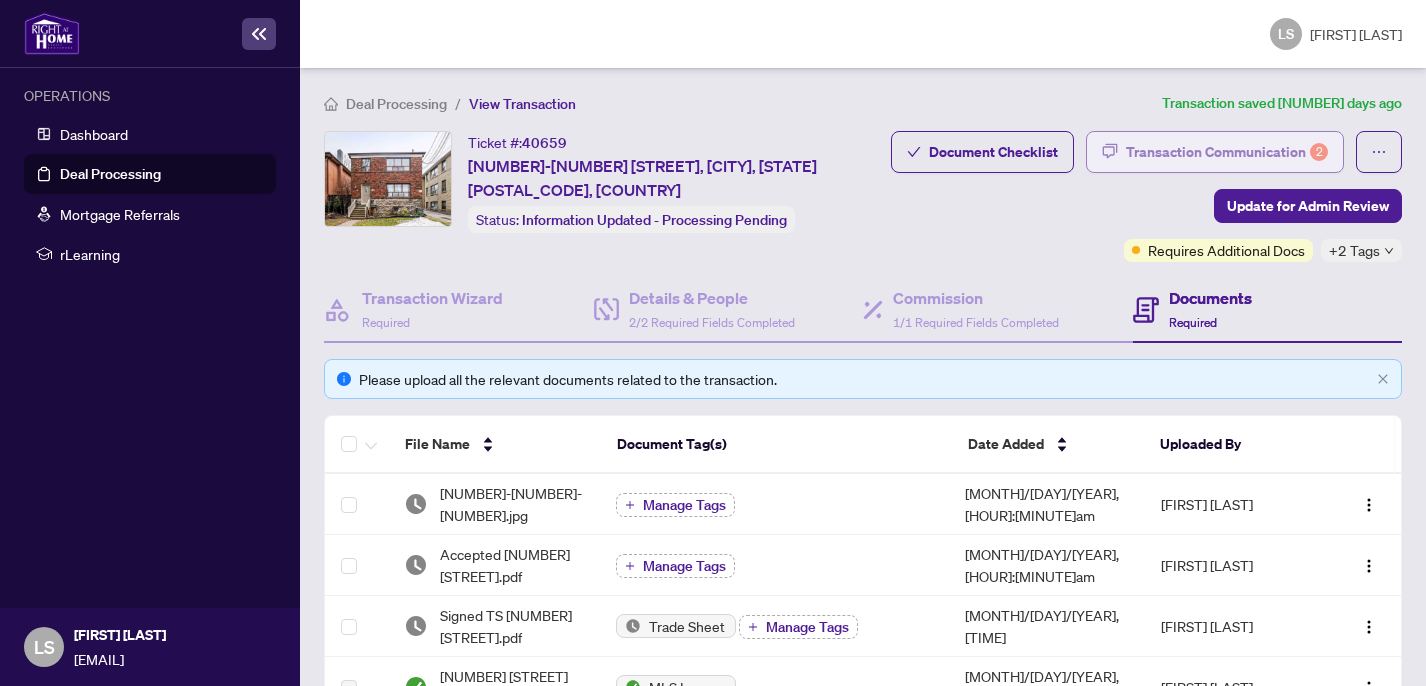 click on "Transaction Communication 2" at bounding box center [1227, 152] 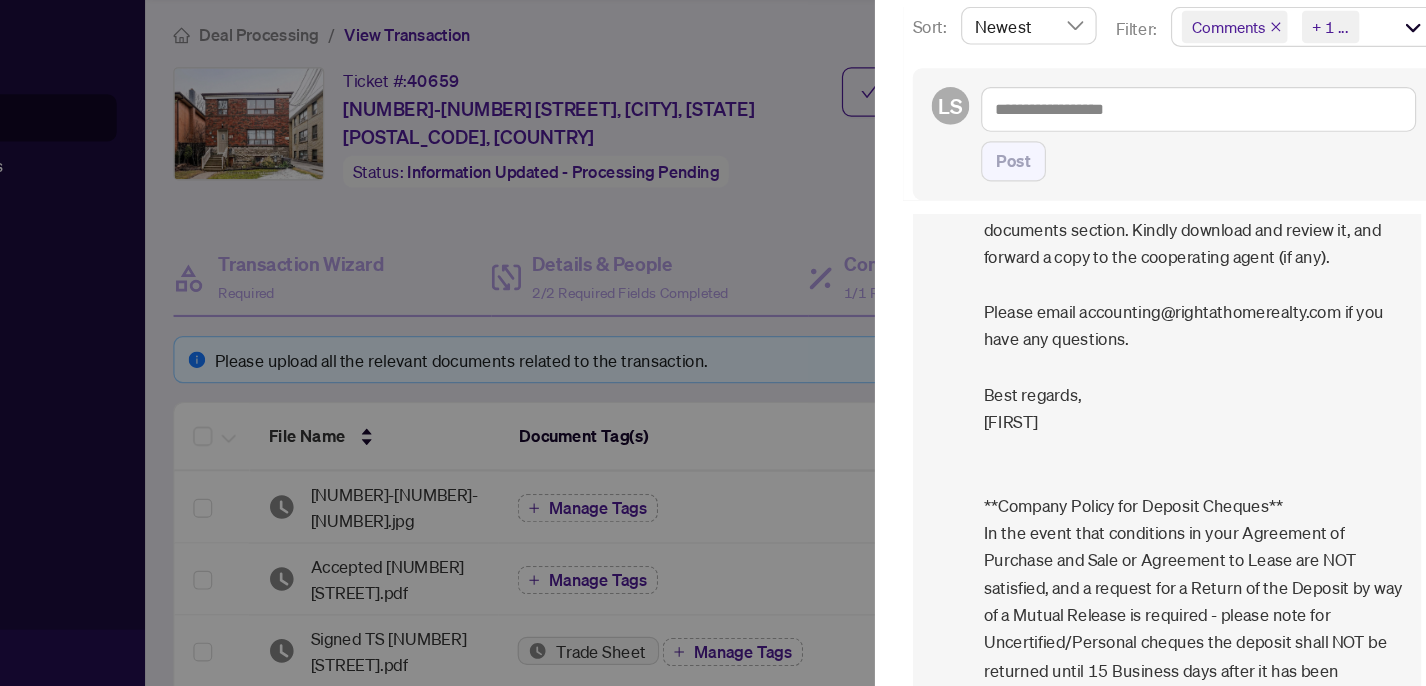 scroll, scrollTop: 1646, scrollLeft: 0, axis: vertical 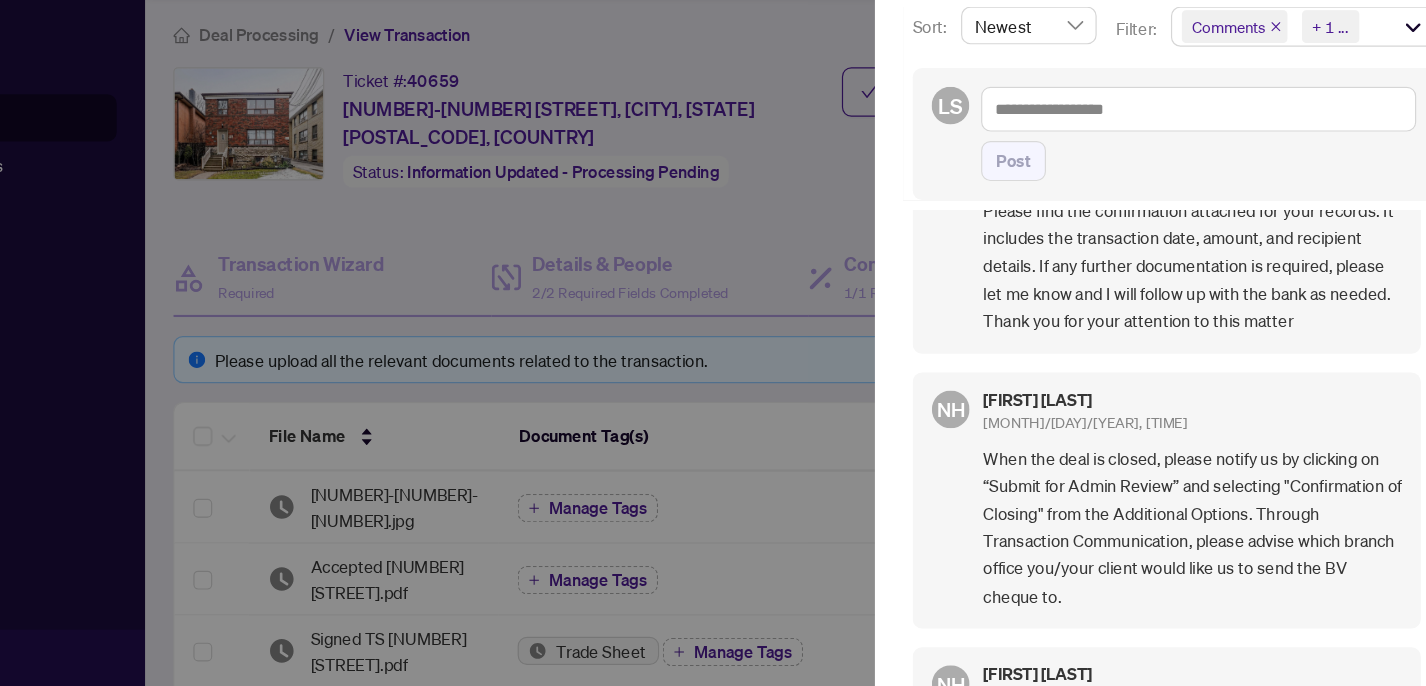 click at bounding box center (713, 343) 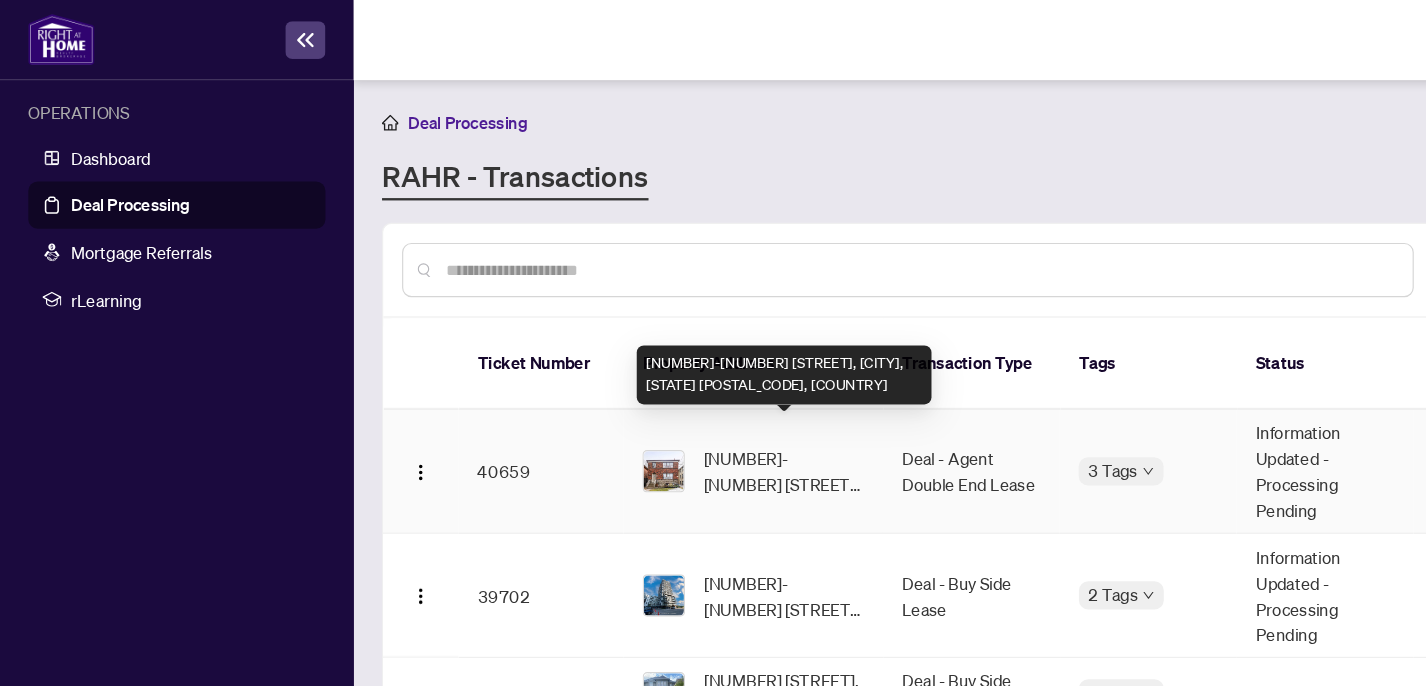 click on "[NUMBER]-[NUMBER] [STREET], [CITY], [STATE] [POSTAL_CODE], [COUNTRY]" at bounding box center [665, 400] 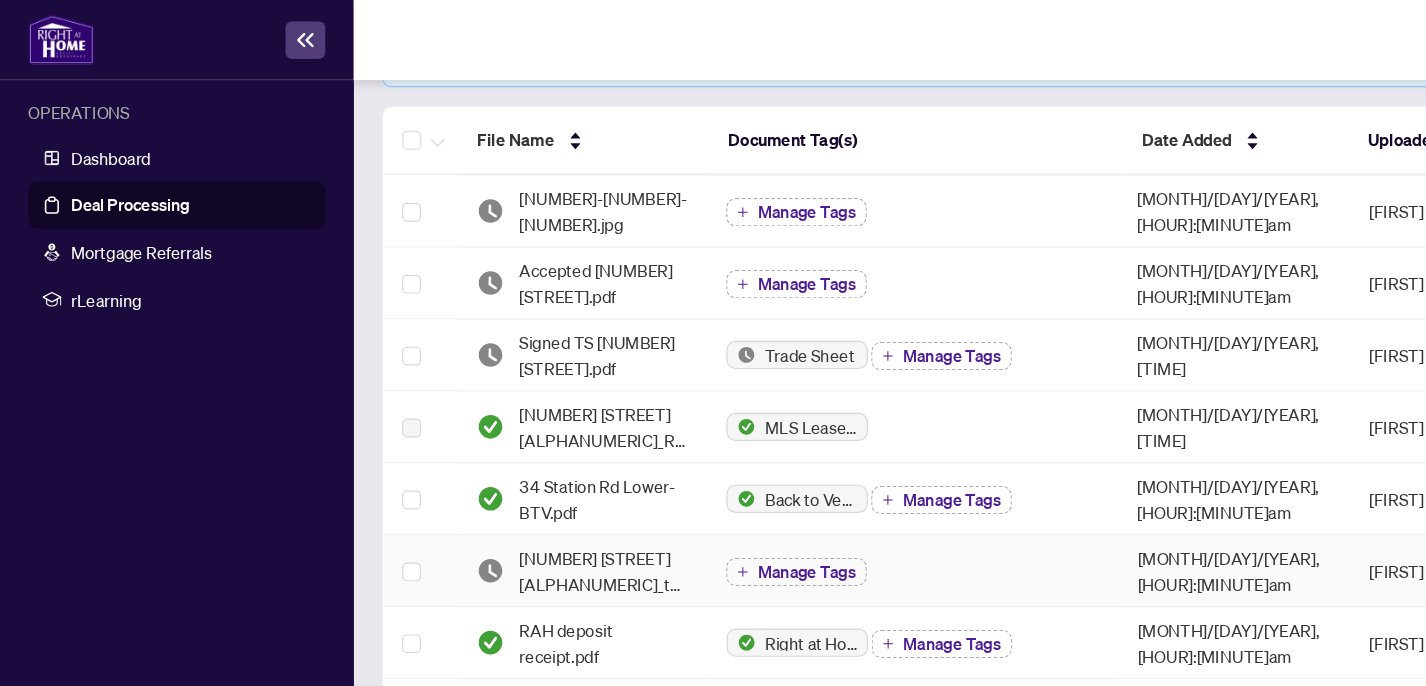 scroll, scrollTop: 318, scrollLeft: 0, axis: vertical 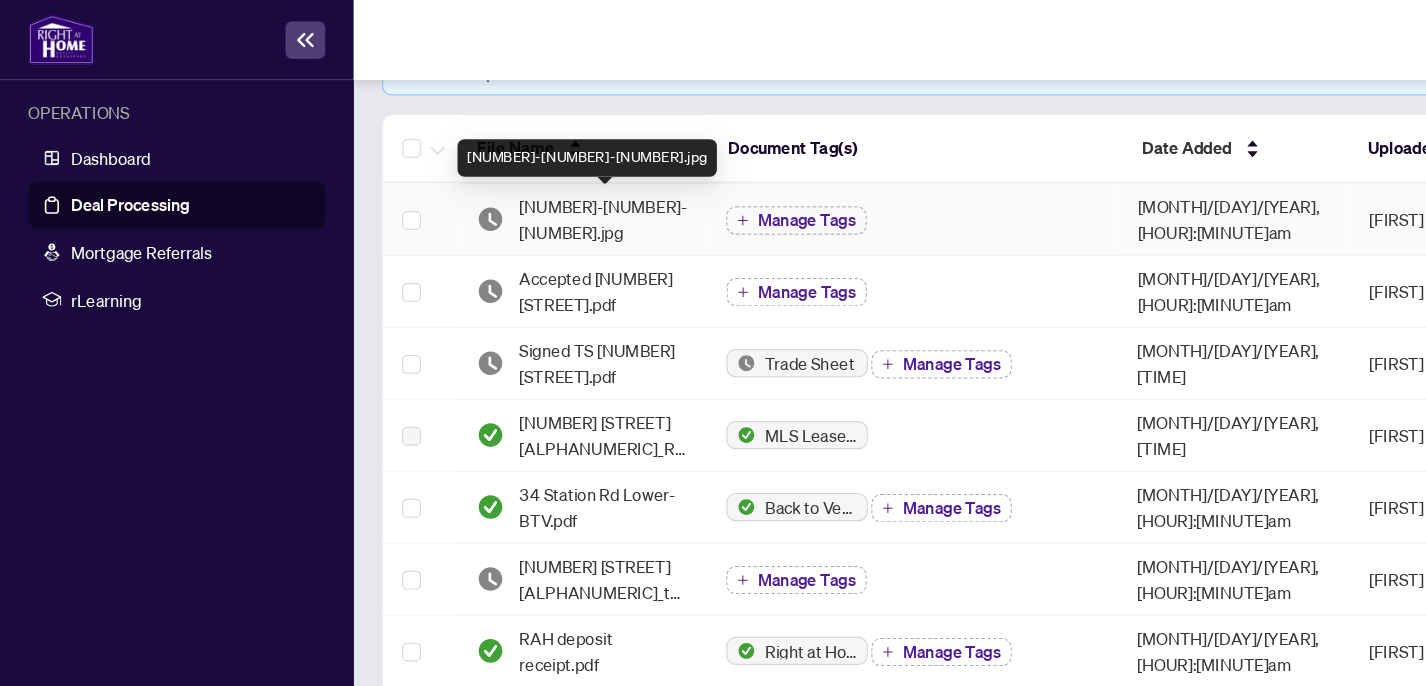click on "[NUMBER]-[NUMBER]-[NUMBER].jpg" at bounding box center [511, 186] 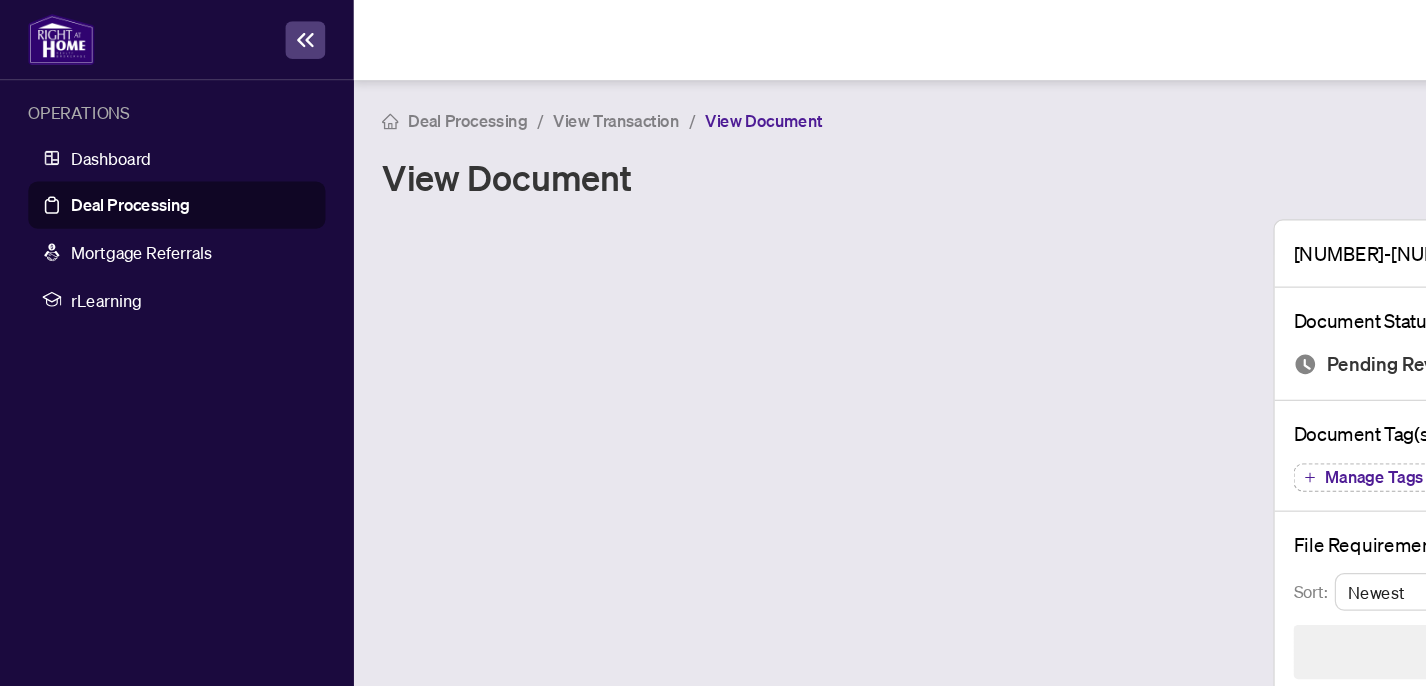 scroll, scrollTop: 0, scrollLeft: 0, axis: both 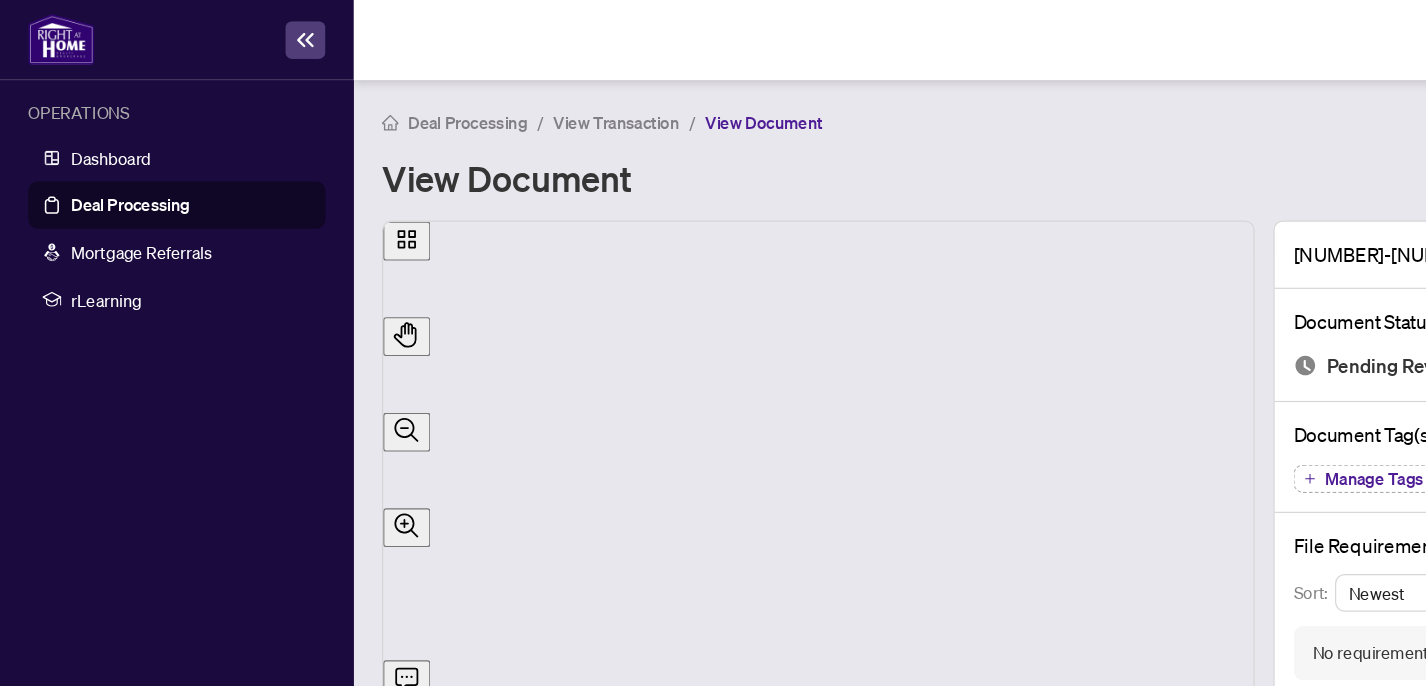 click on "View Transaction" at bounding box center [522, 104] 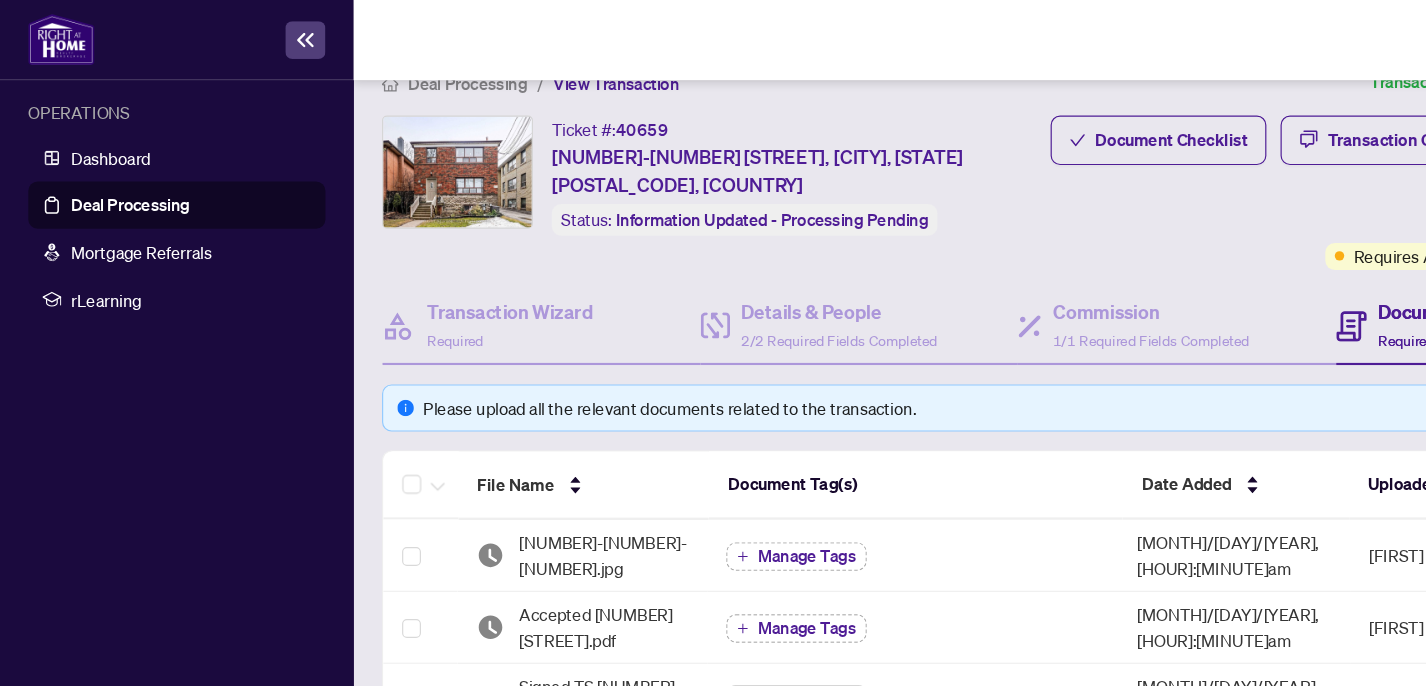 scroll, scrollTop: 39, scrollLeft: 0, axis: vertical 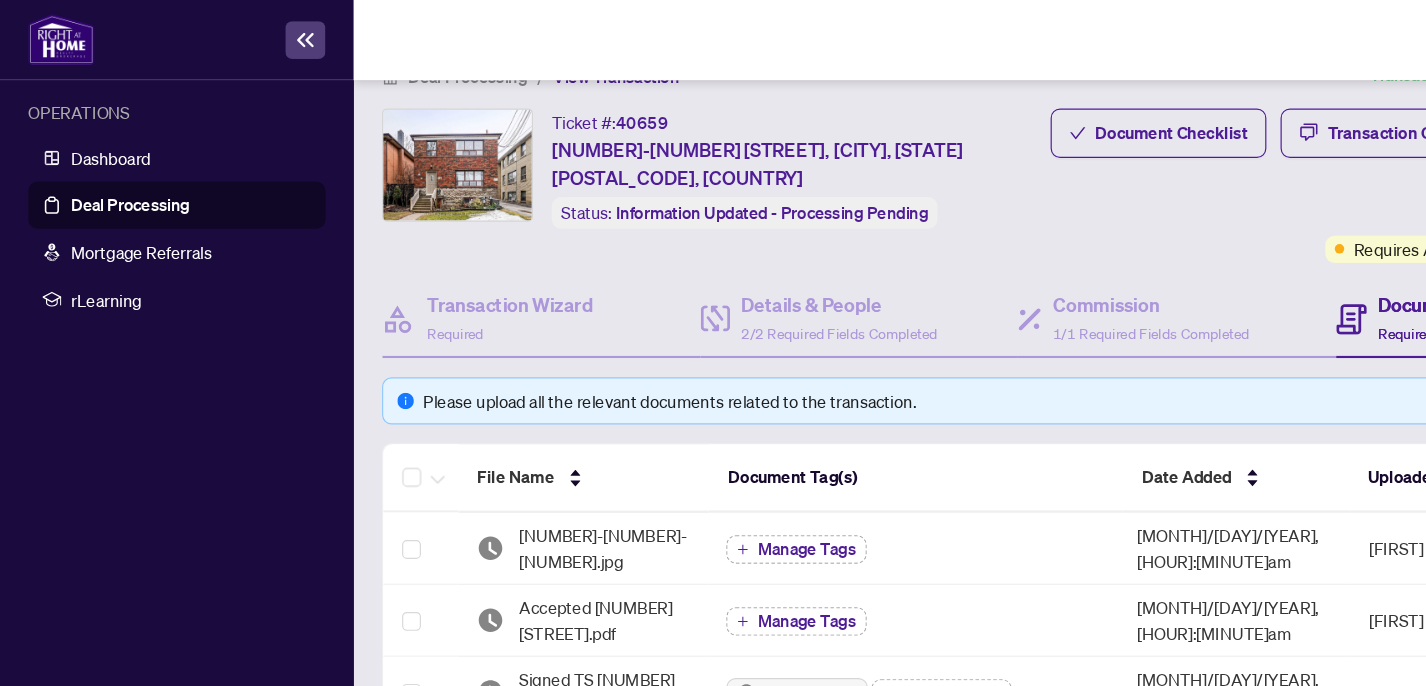 click at bounding box center [259, 34] 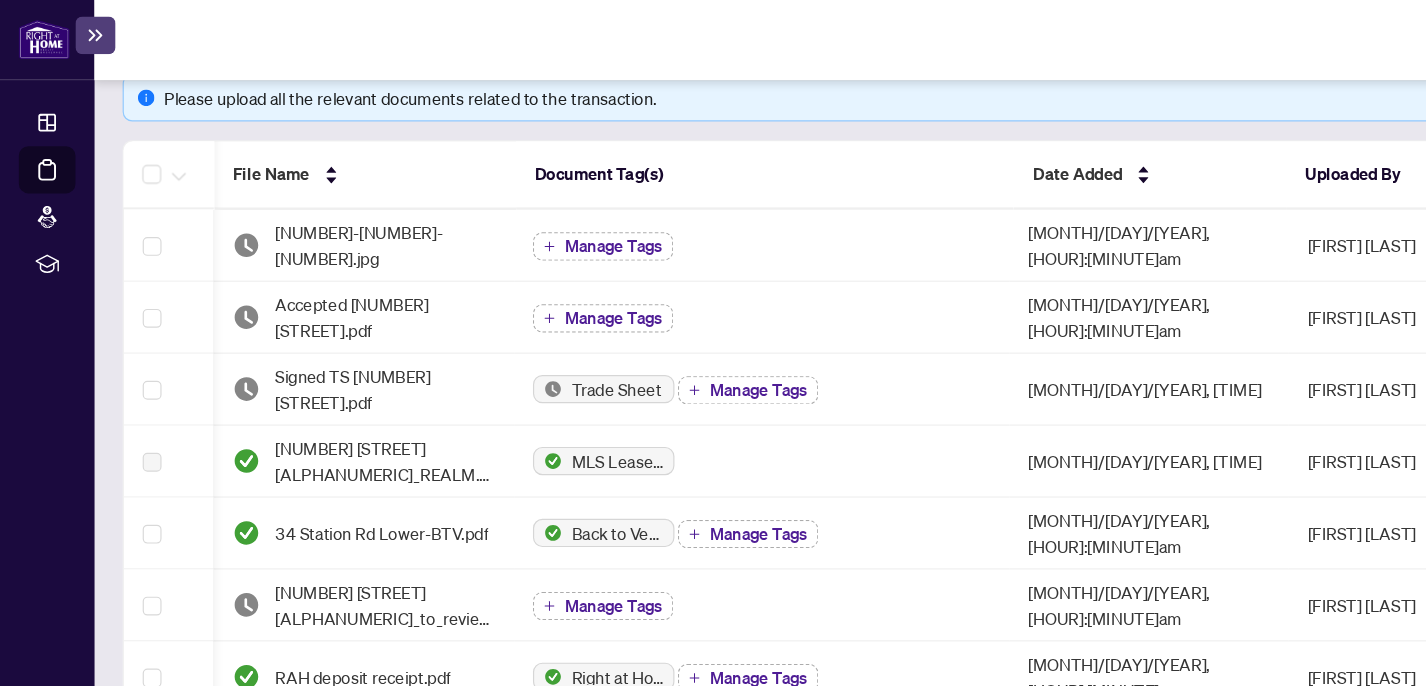 scroll, scrollTop: 0, scrollLeft: 0, axis: both 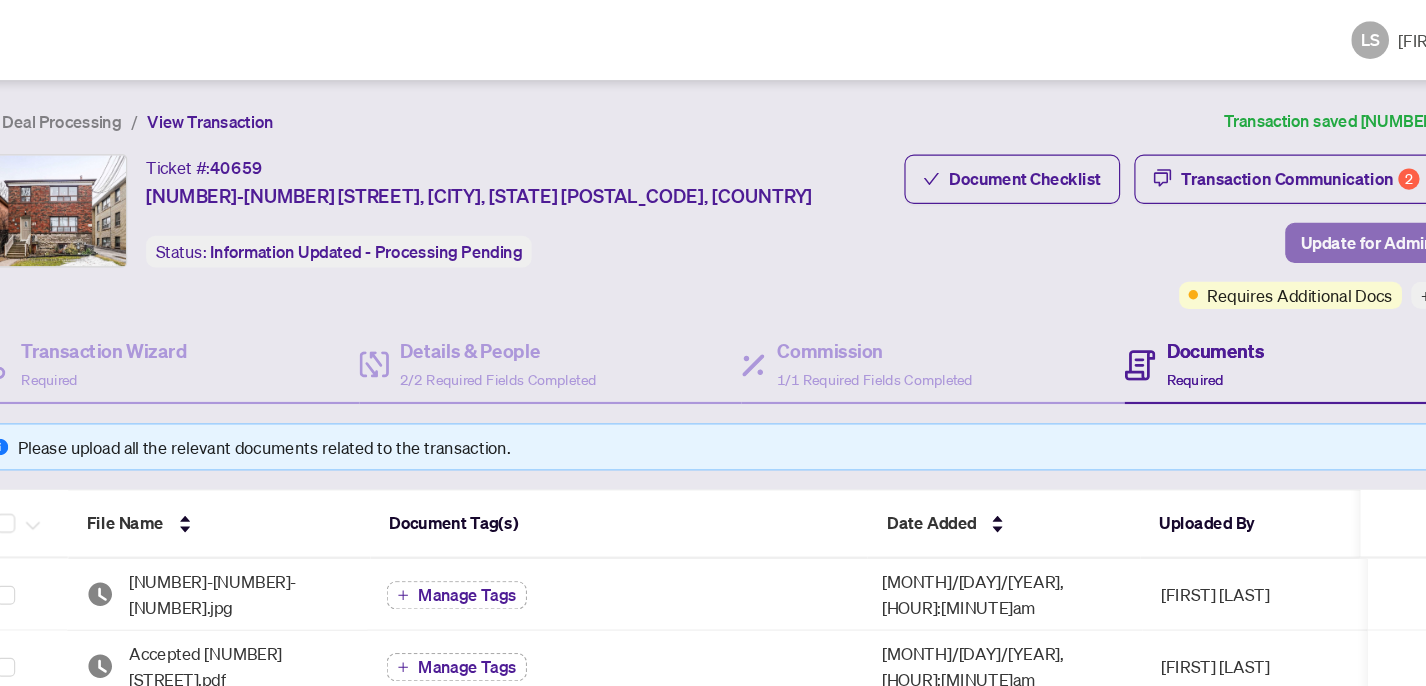 click on "Update for Admin Review" at bounding box center [1308, 206] 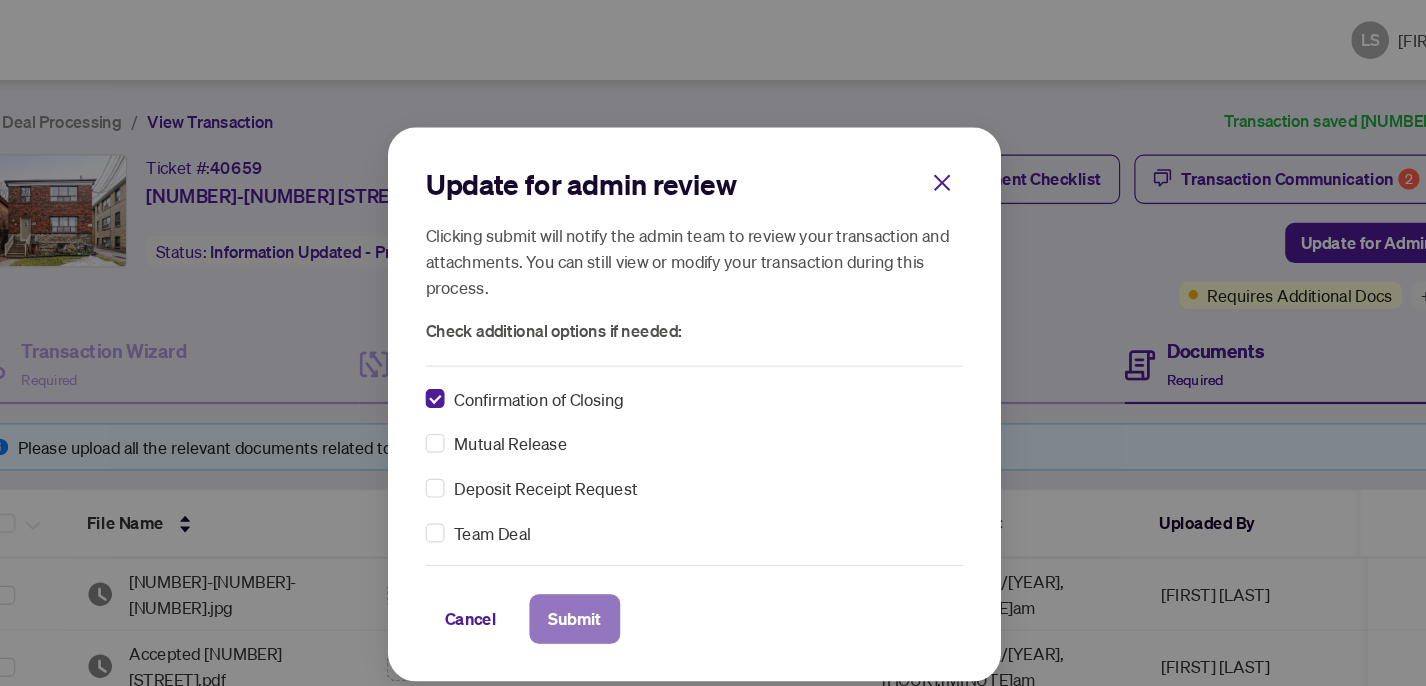click on "Submit" at bounding box center (611, 525) 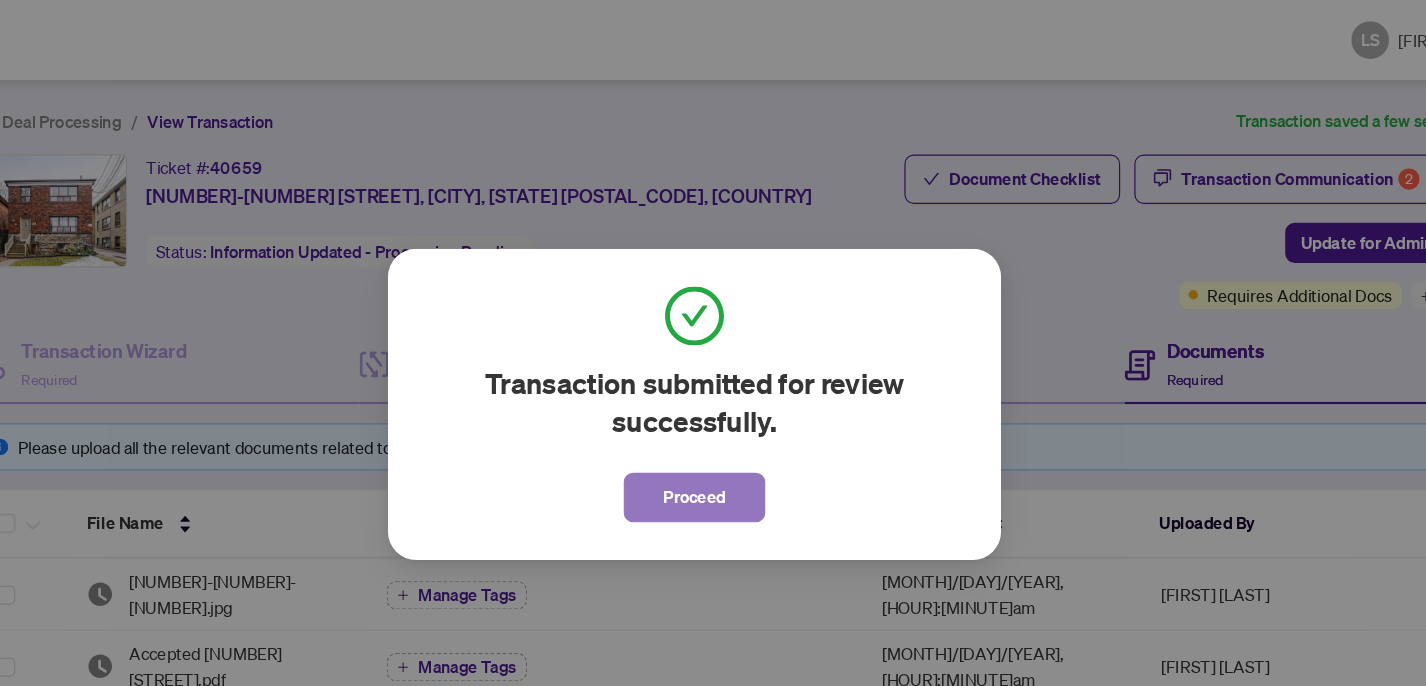 click on "Proceed" at bounding box center (713, 422) 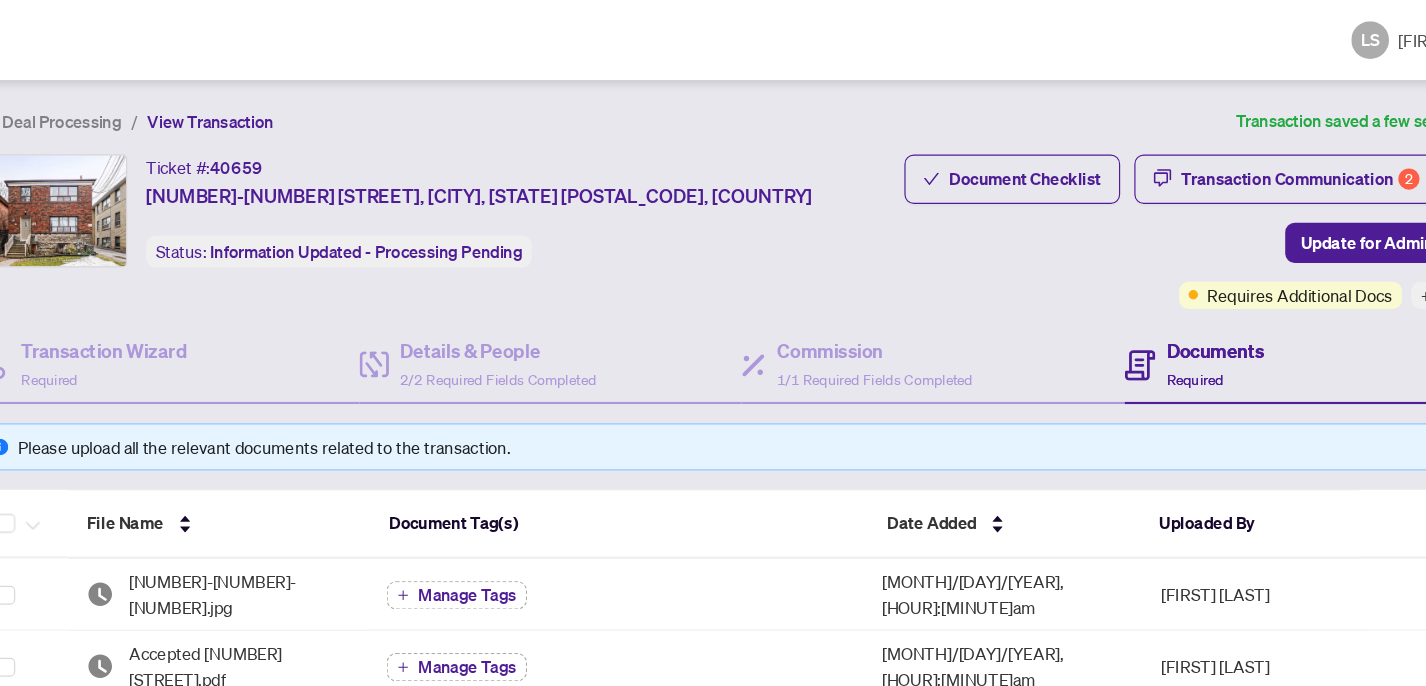 click on "Deal Processing" at bounding box center (176, 104) 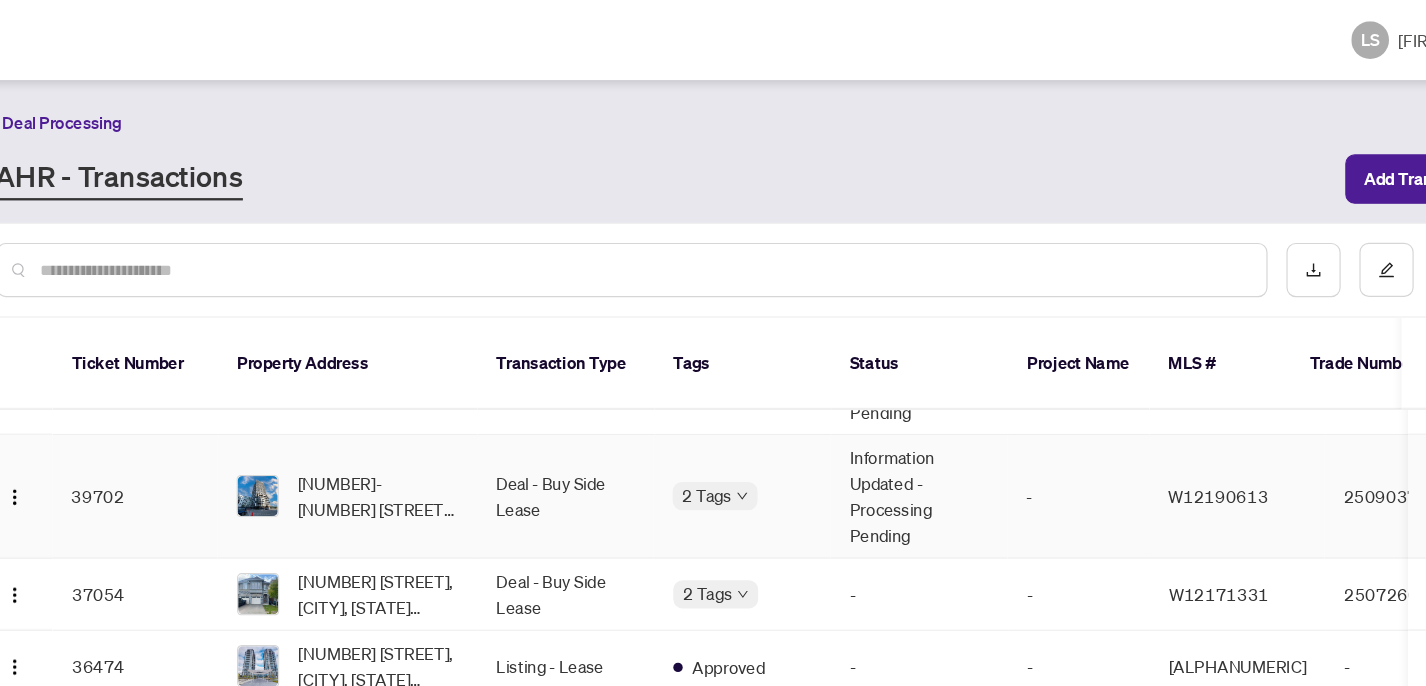 scroll, scrollTop: 77, scrollLeft: 0, axis: vertical 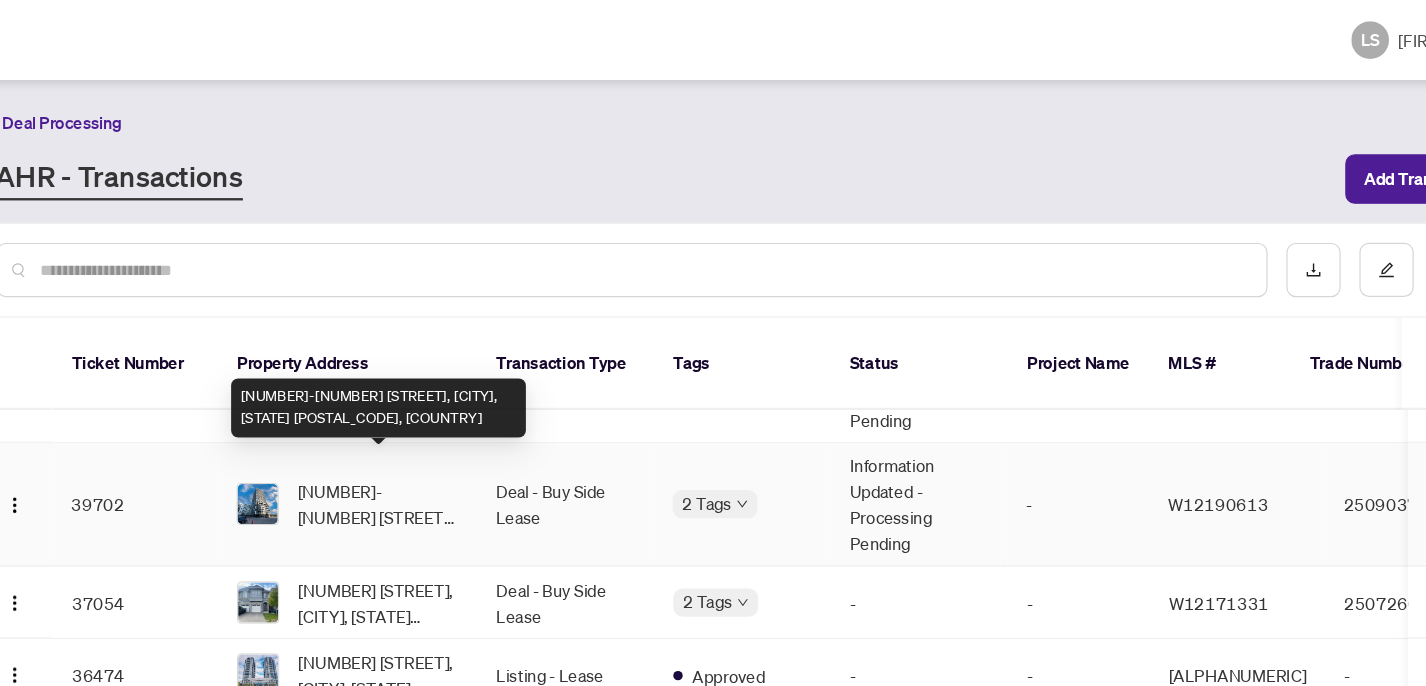 click on "[NUMBER]-[NUMBER] [STREET], [CITY], [STATE] [POSTAL_CODE], [COUNTRY]" at bounding box center [445, 428] 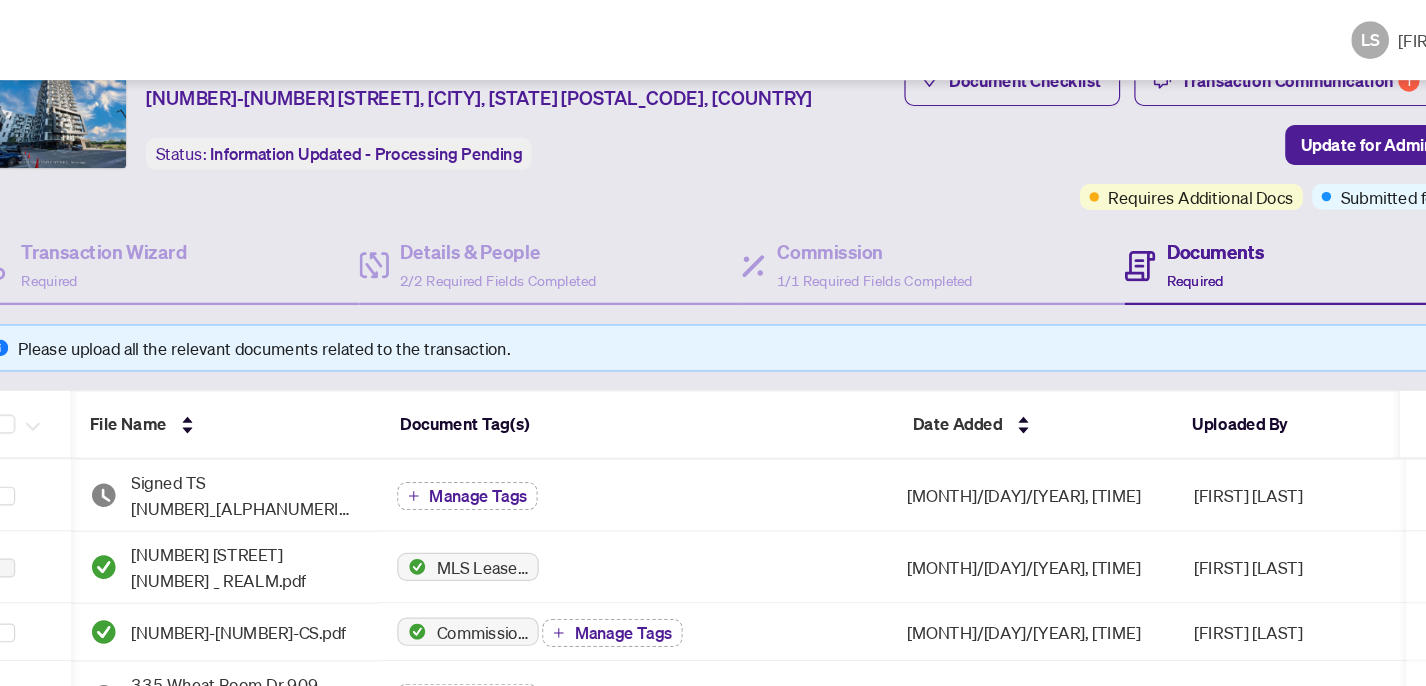 scroll, scrollTop: 102, scrollLeft: 0, axis: vertical 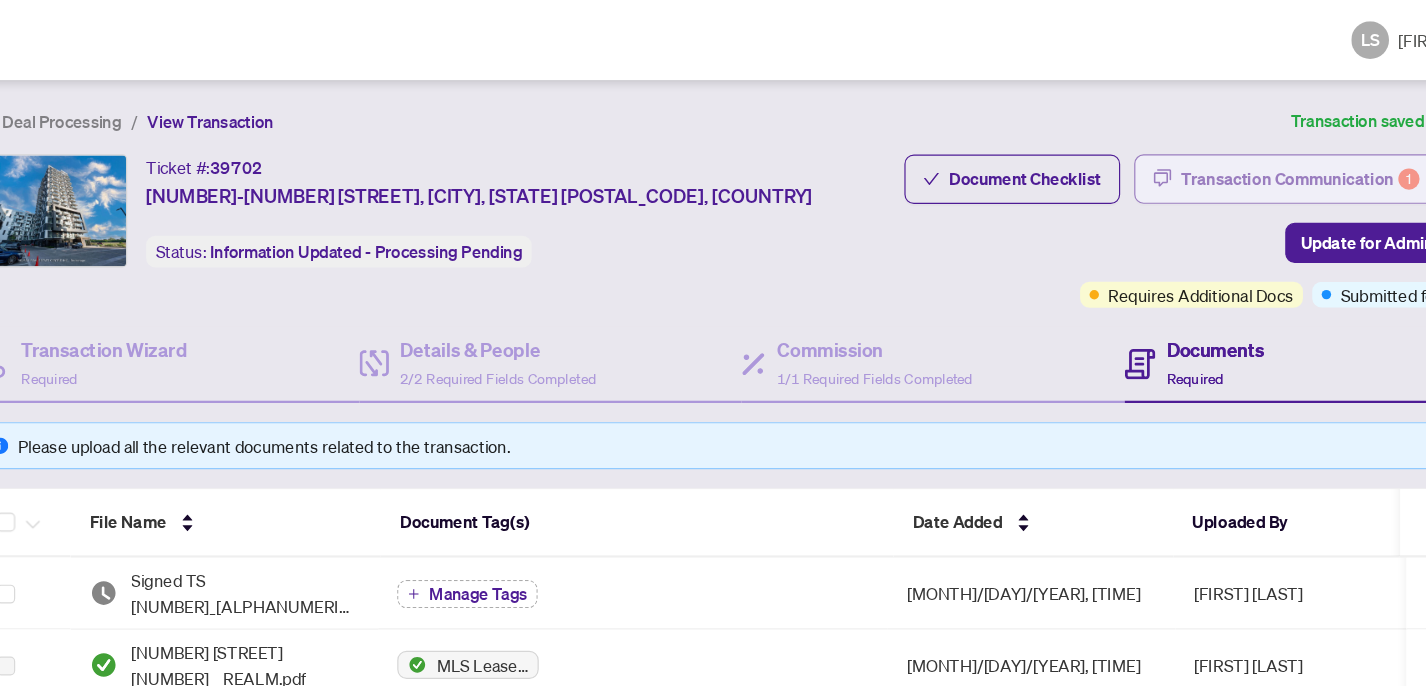 click on "Transaction Communication 1" at bounding box center (1227, 152) 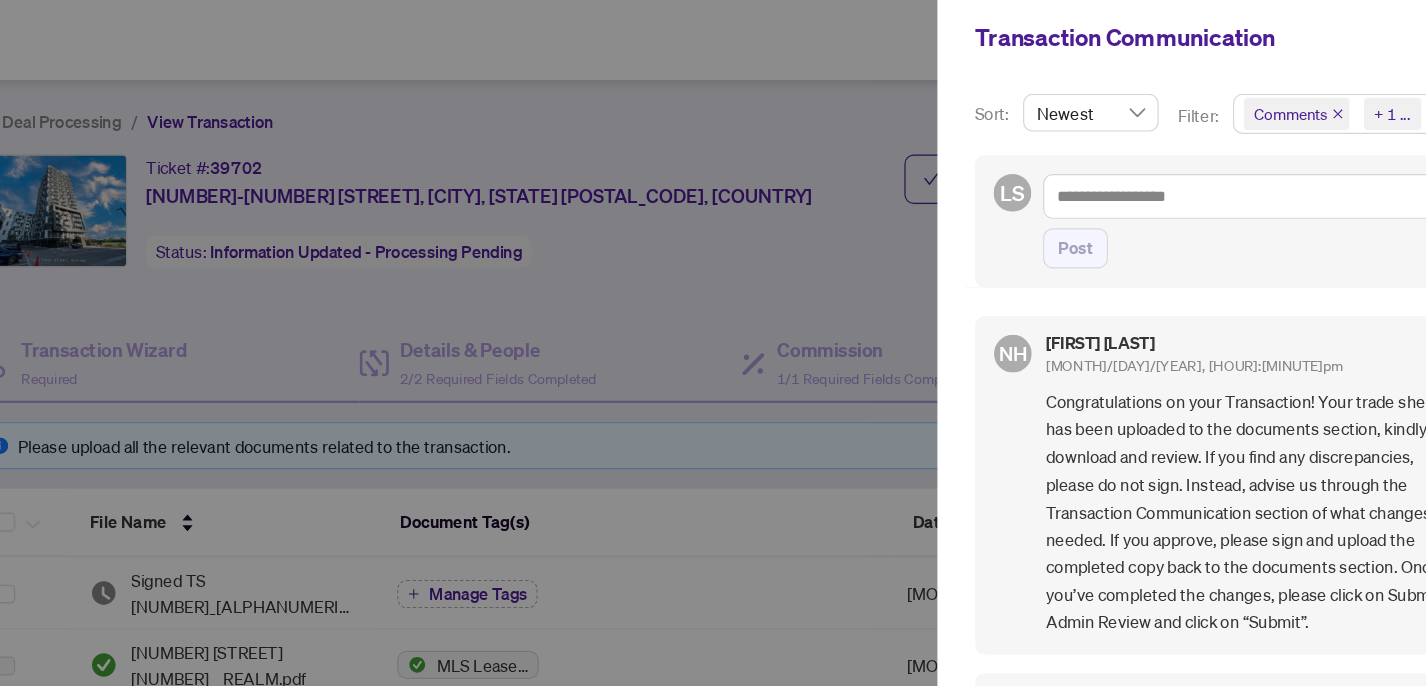 scroll, scrollTop: 20, scrollLeft: 0, axis: vertical 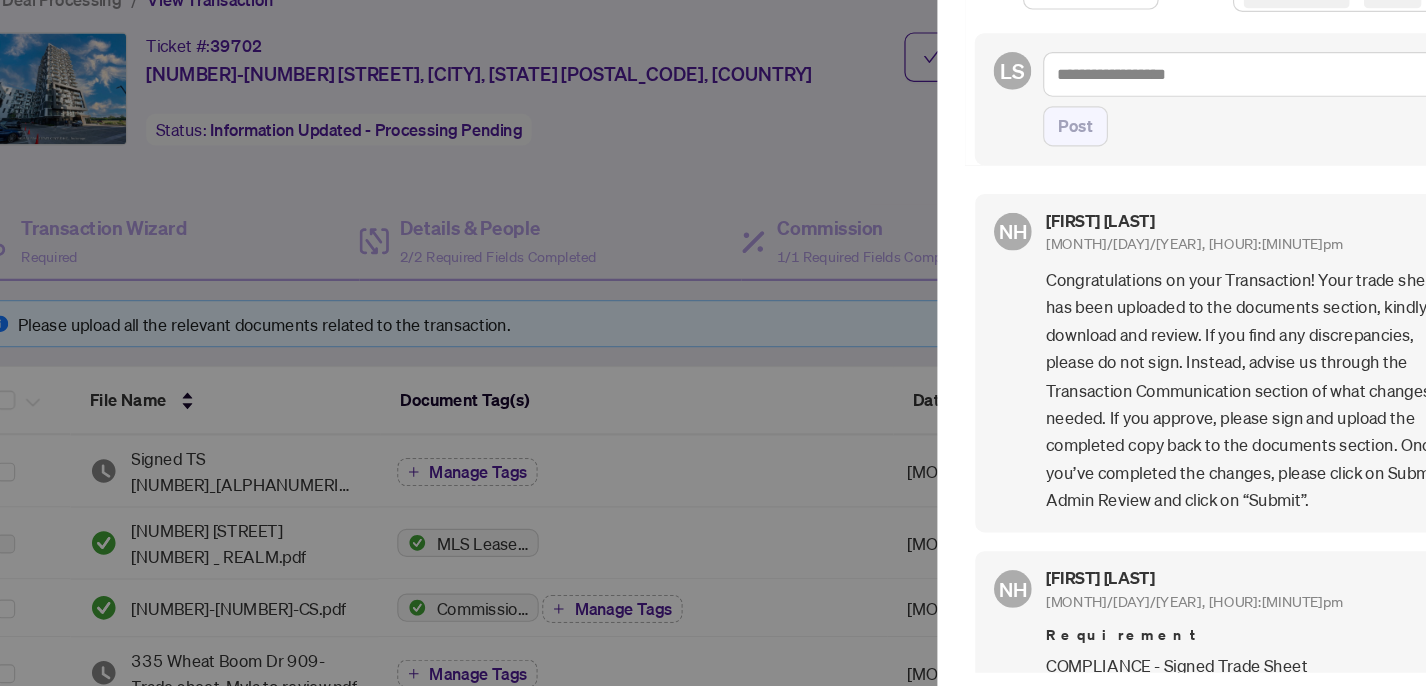 click at bounding box center (713, 343) 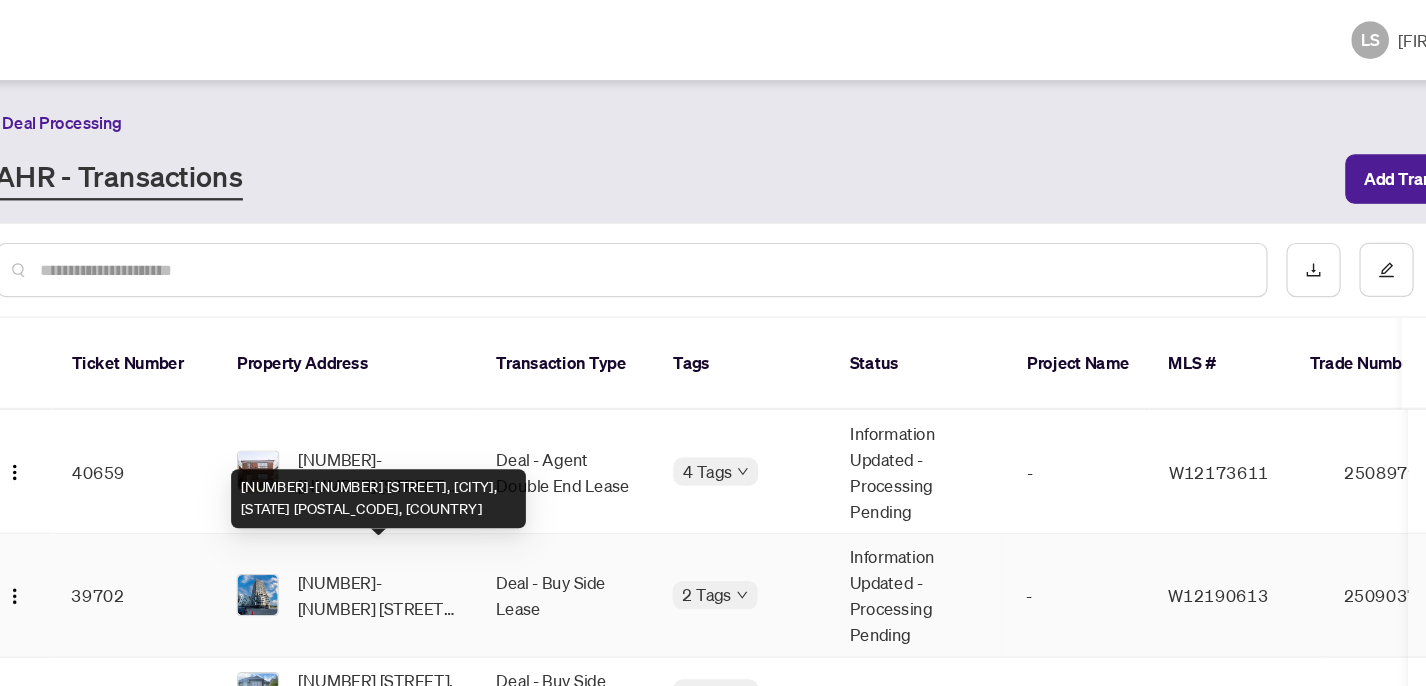 click on "[NUMBER]-[NUMBER] [STREET], [CITY], [STATE] [POSTAL_CODE], [COUNTRY]" at bounding box center [445, 505] 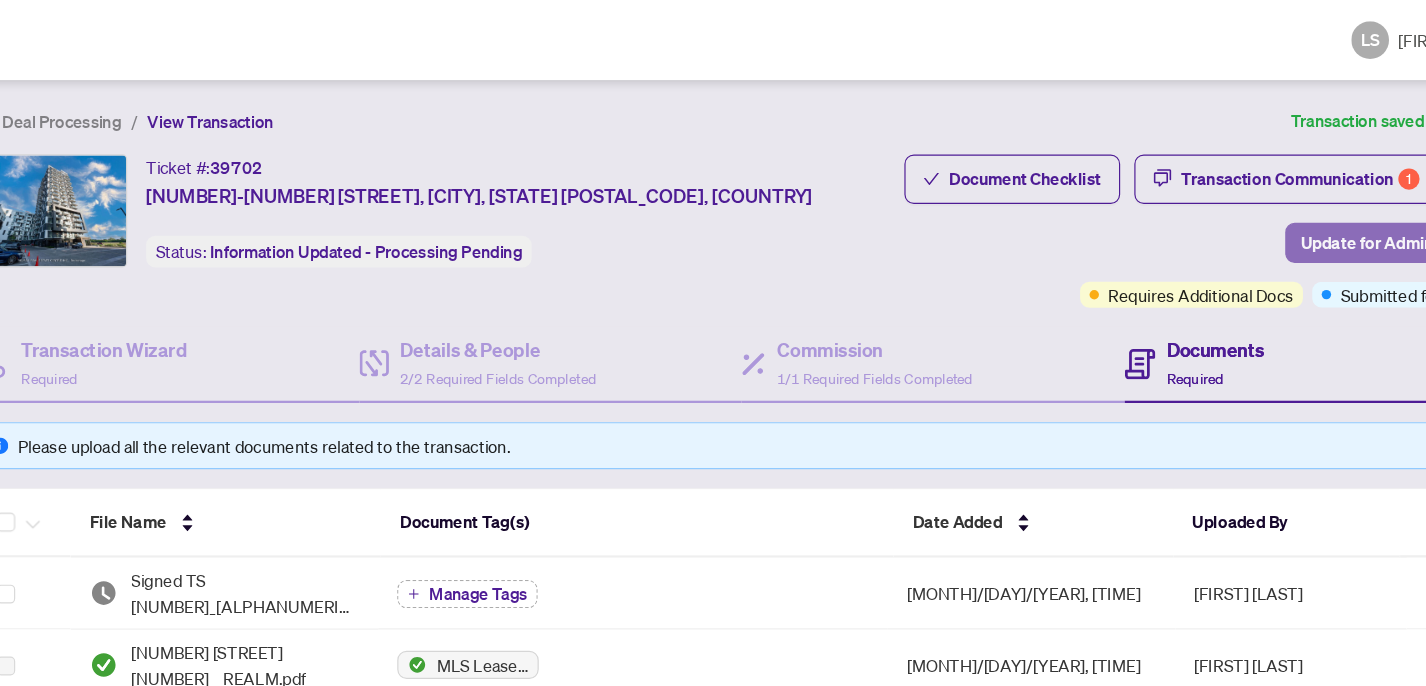 click on "Update for Admin Review" at bounding box center (1308, 206) 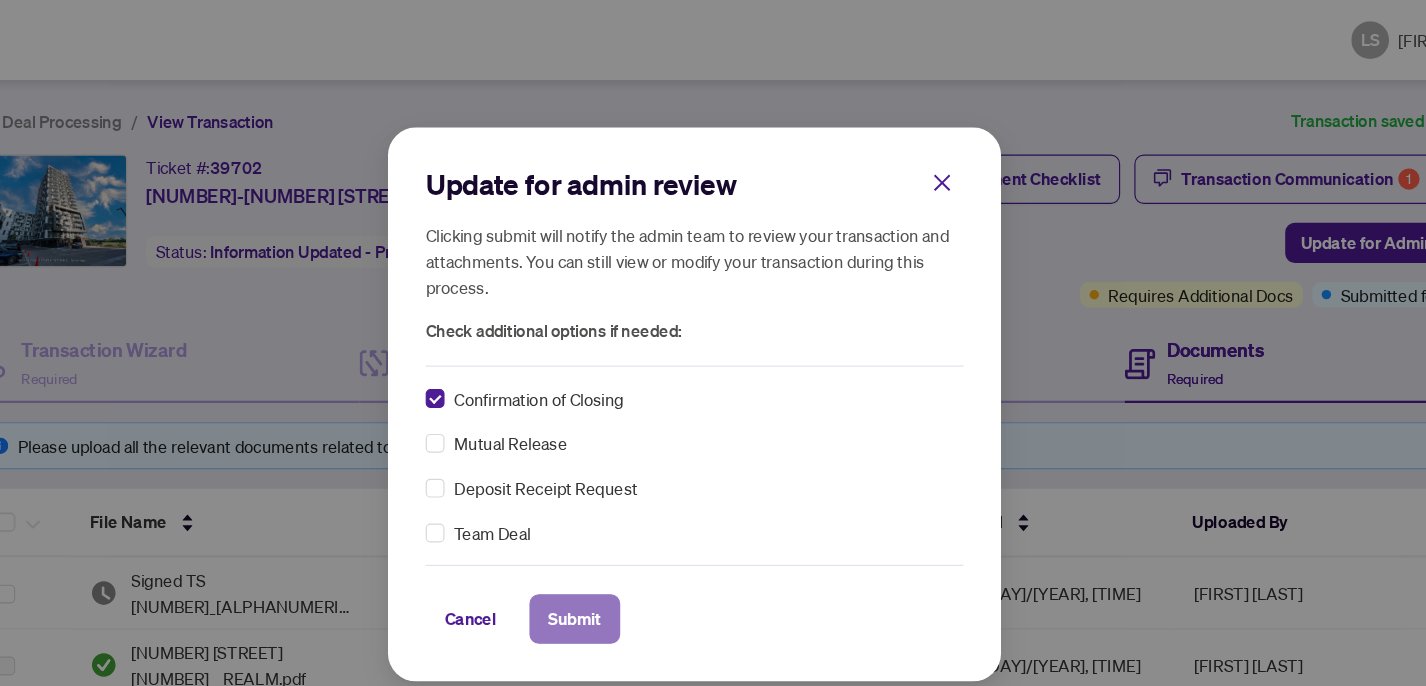 click on "Submit" at bounding box center (611, 525) 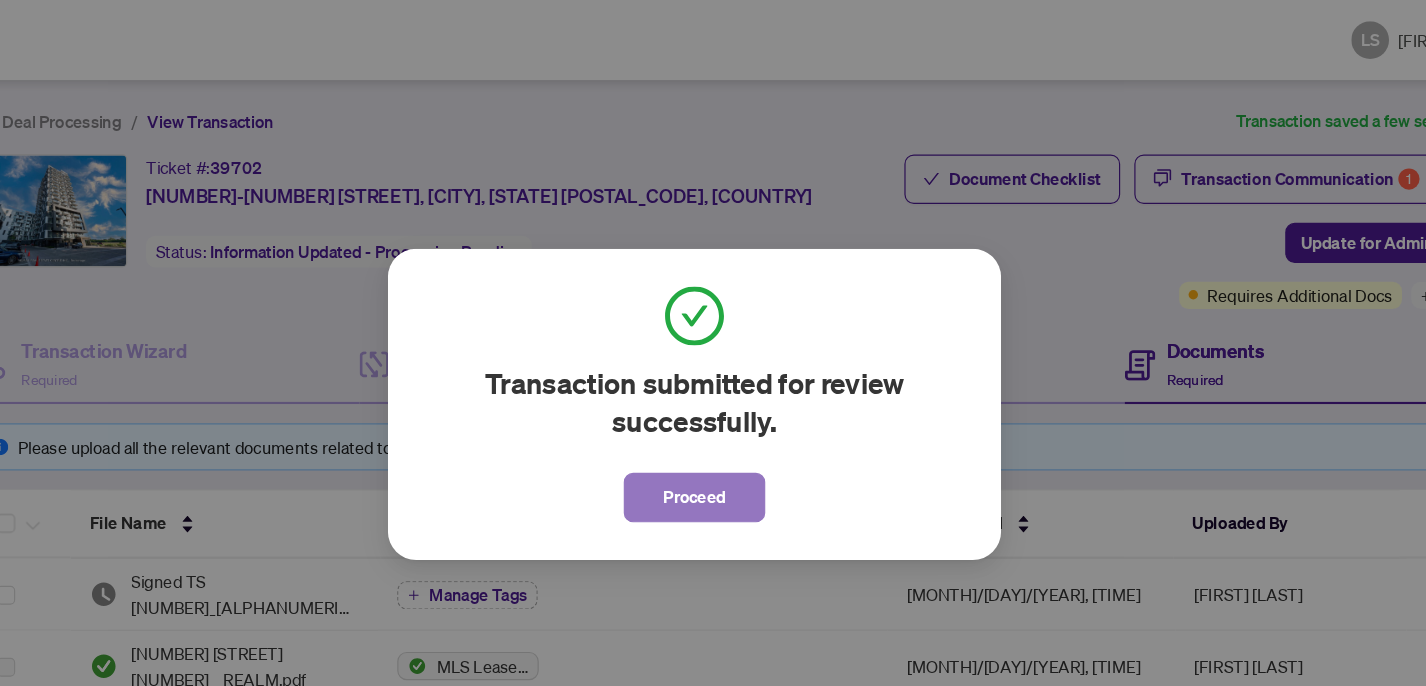 click on "Proceed" at bounding box center [713, 422] 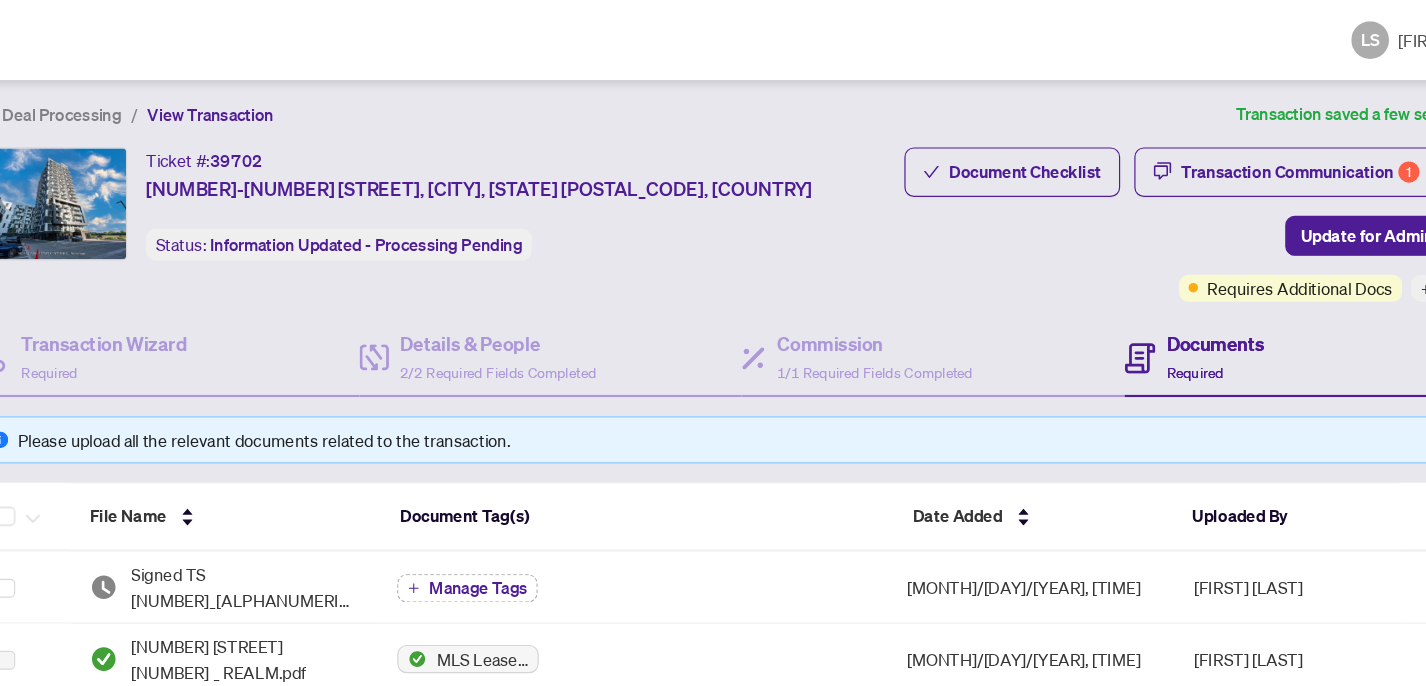 scroll, scrollTop: 0, scrollLeft: 0, axis: both 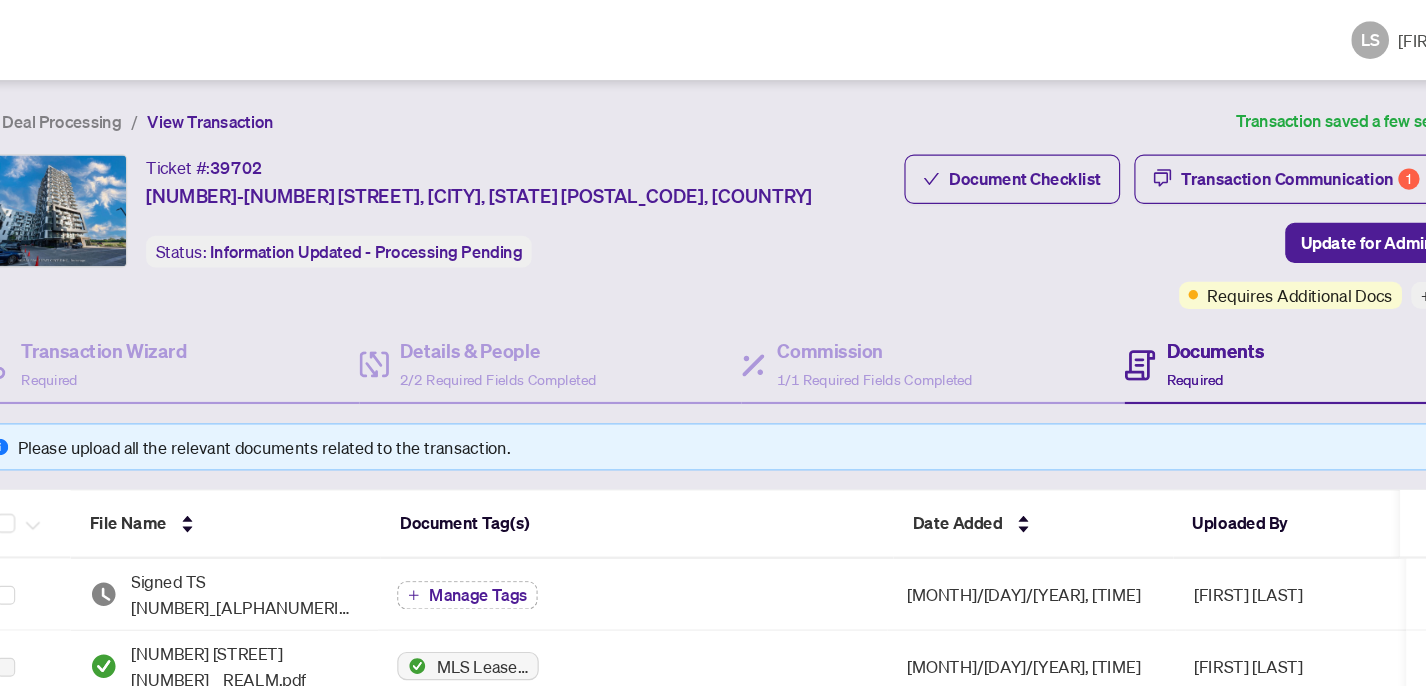 click on "View Transaction" at bounding box center [302, 104] 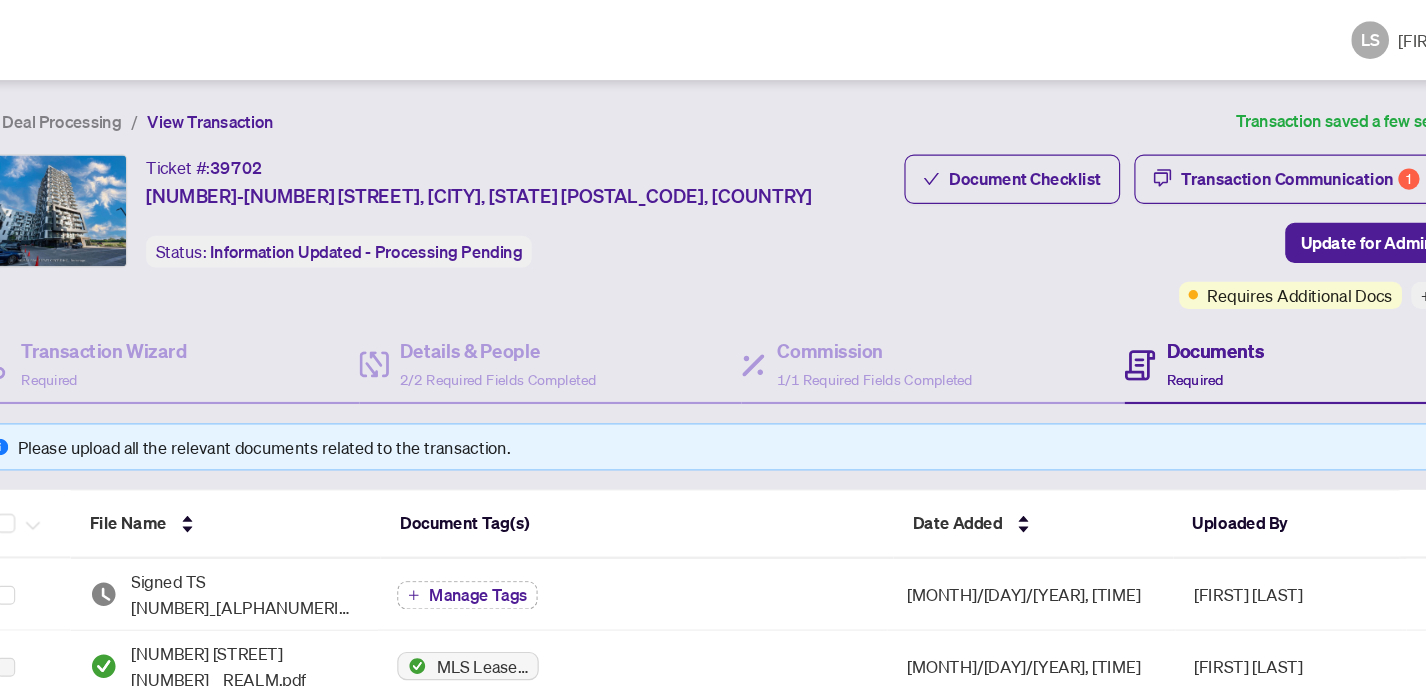 click on "Deal Processing" at bounding box center (176, 104) 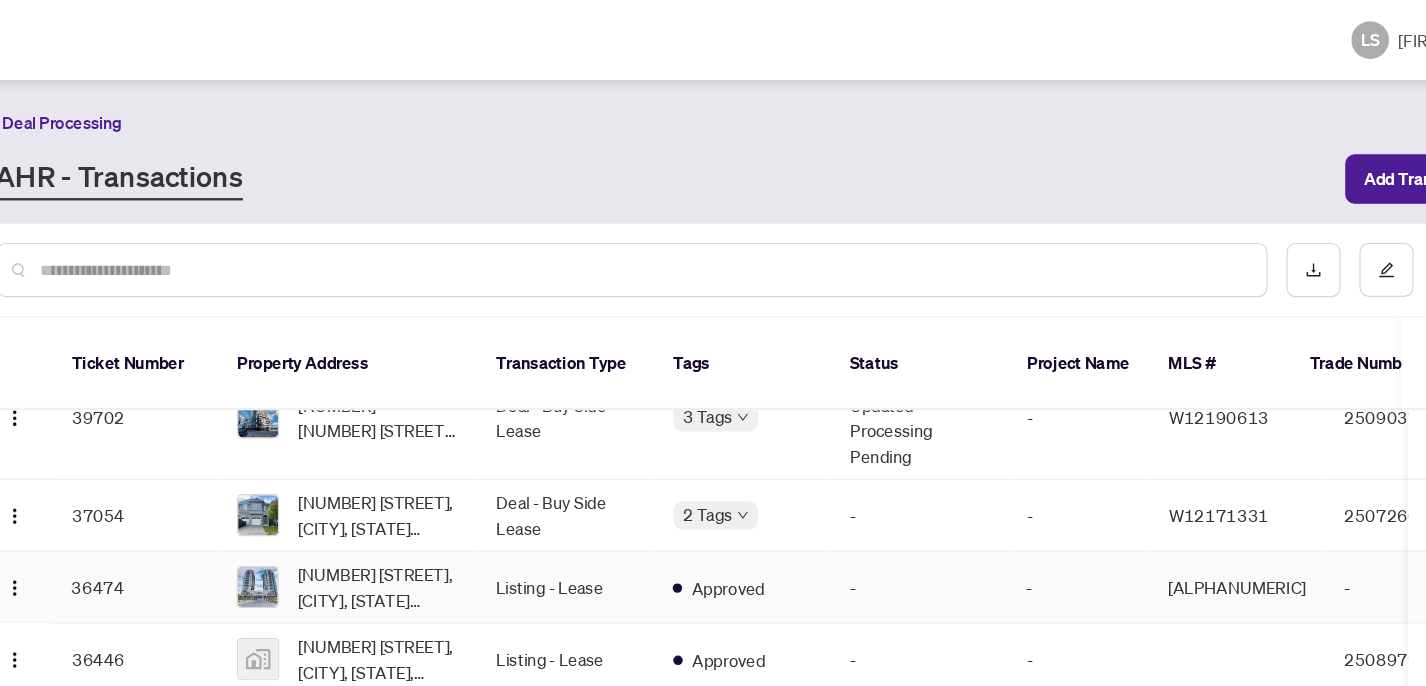 scroll, scrollTop: 157, scrollLeft: 0, axis: vertical 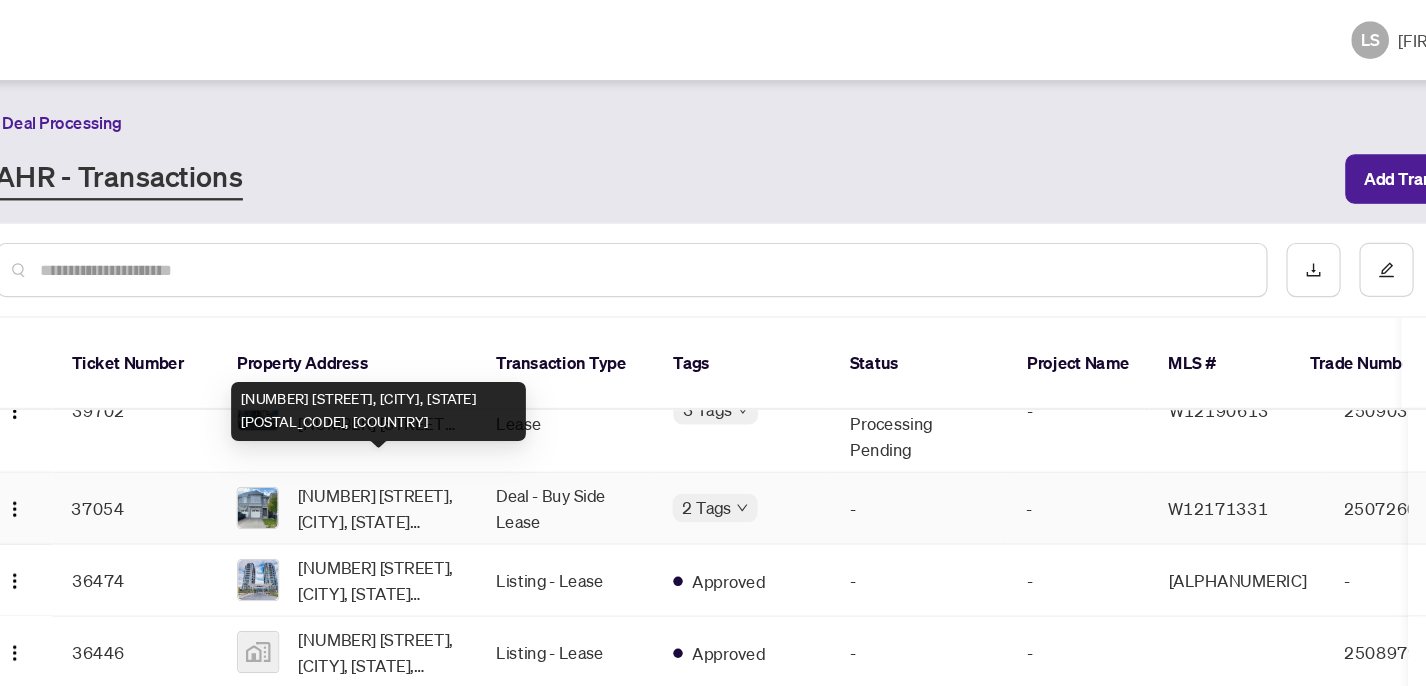 click on "[NUMBER] [STREET], [CITY], [STATE] [POSTAL_CODE], [COUNTRY]" at bounding box center [445, 431] 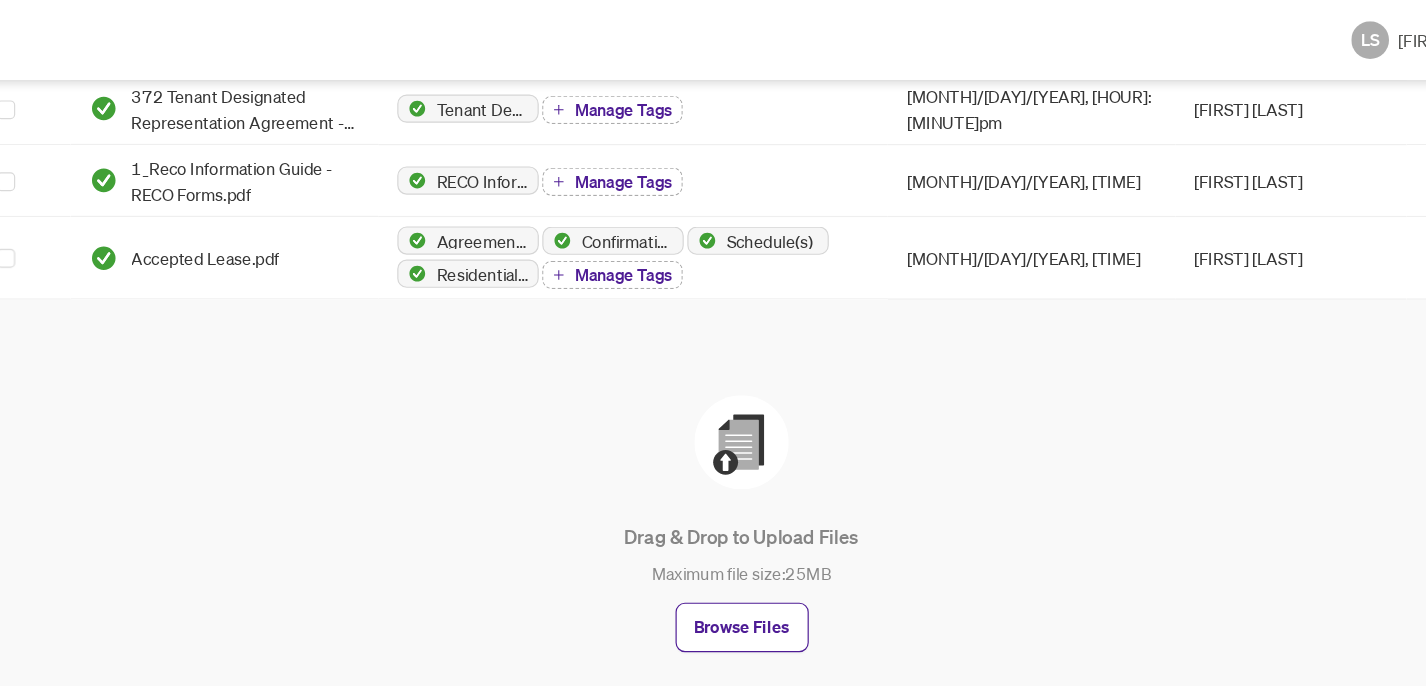 scroll, scrollTop: 0, scrollLeft: 0, axis: both 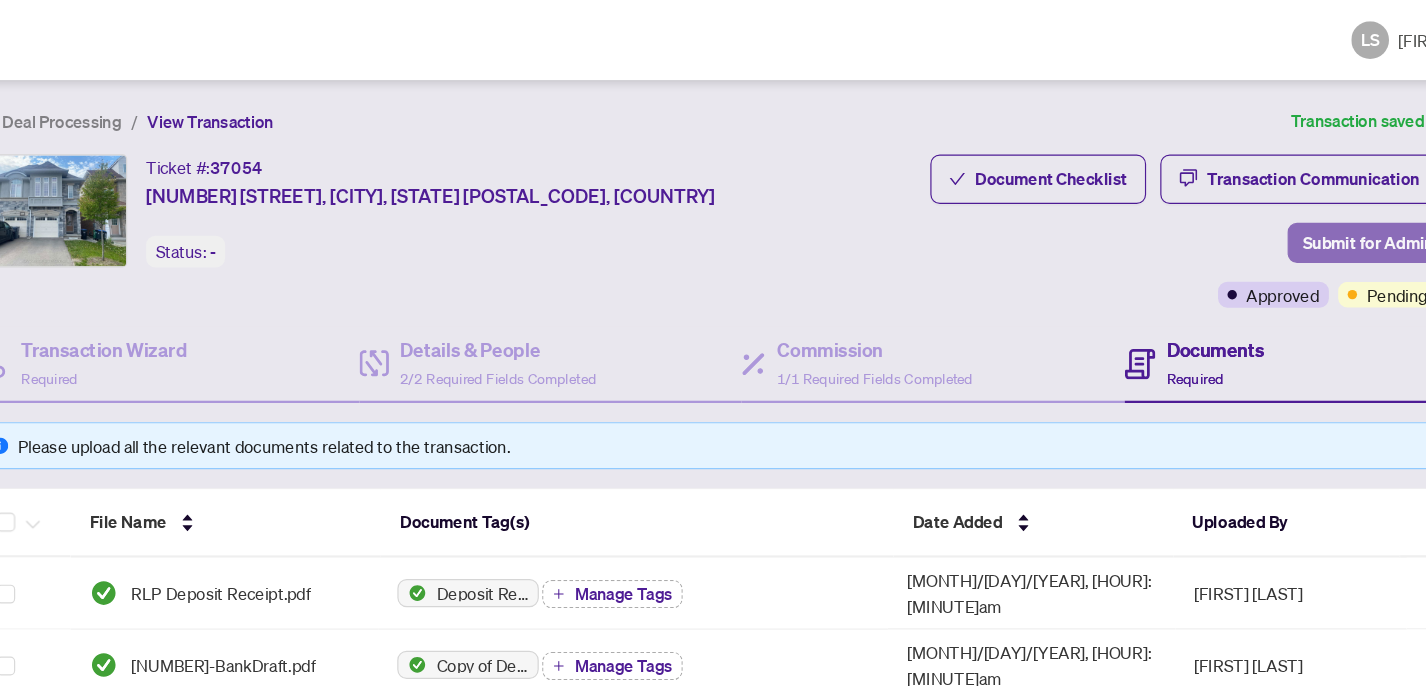 click on "Submit for Admin Review" at bounding box center (1309, 206) 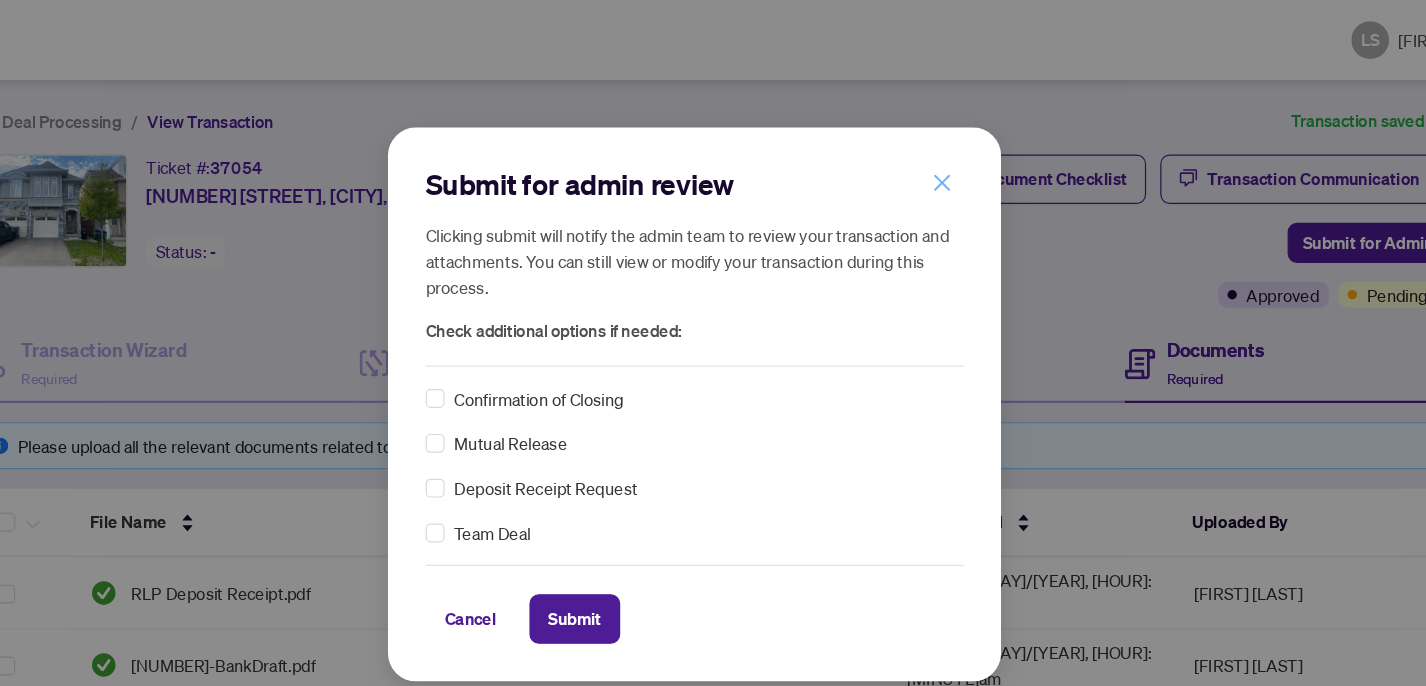 click at bounding box center (923, 155) 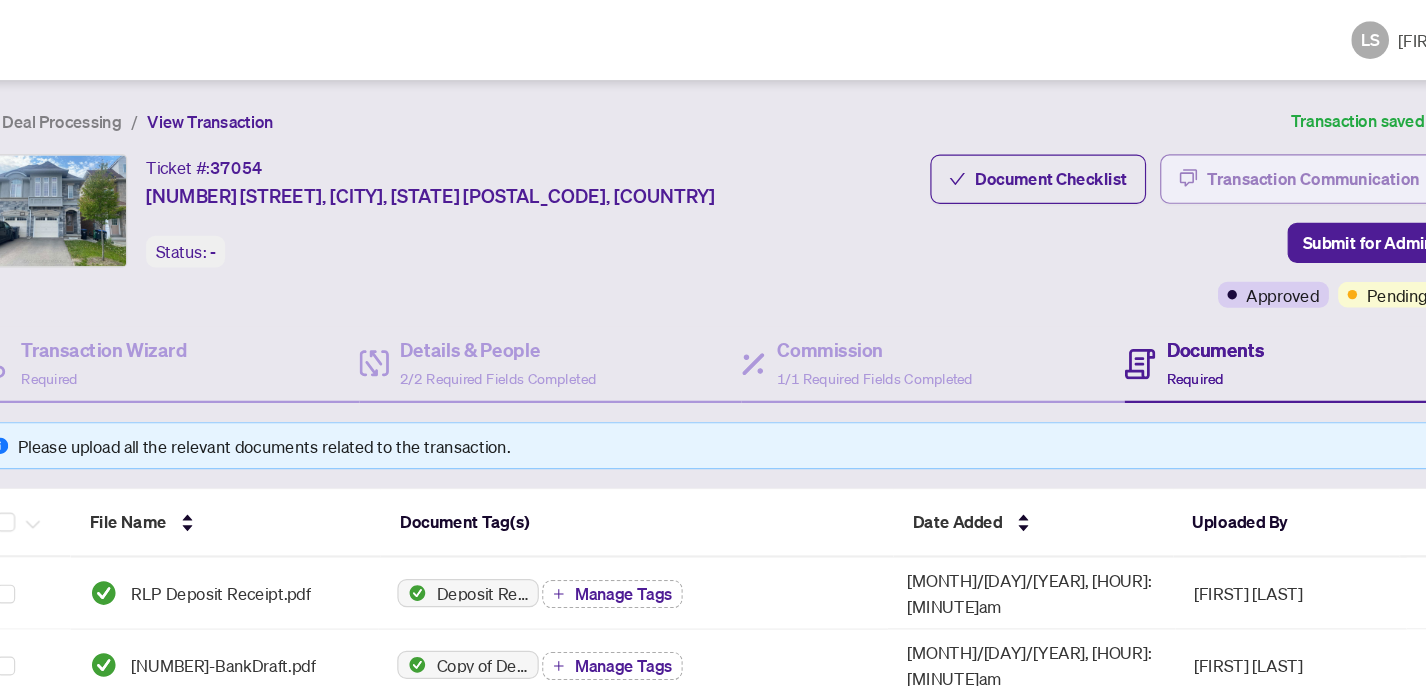 click on "Transaction Communication" at bounding box center [1238, 152] 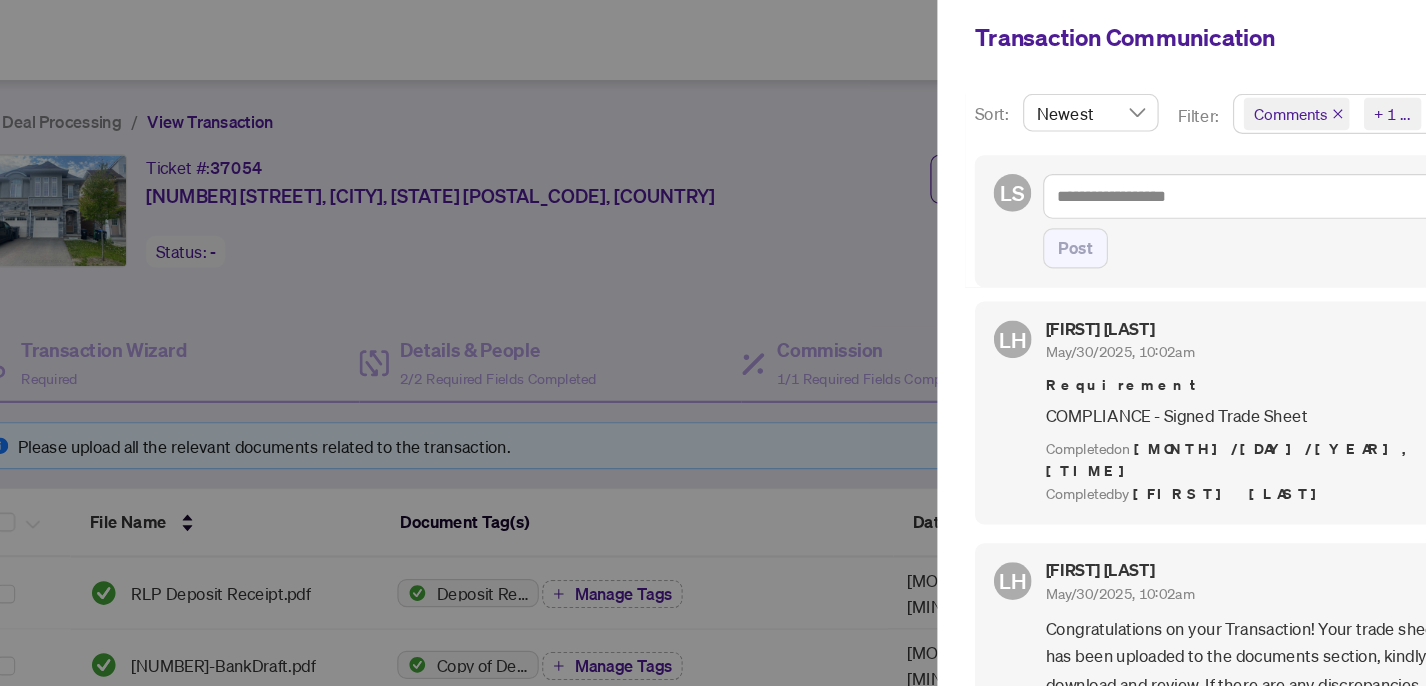 scroll, scrollTop: 436, scrollLeft: 0, axis: vertical 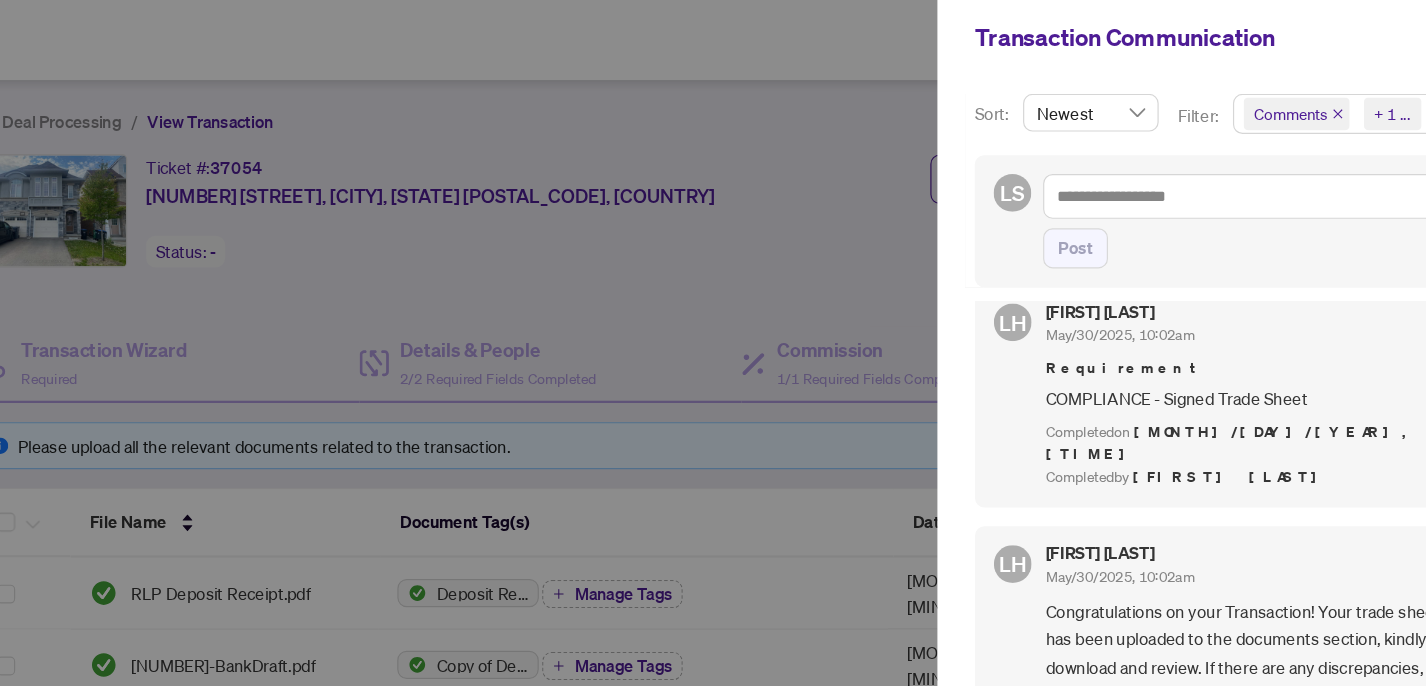 click at bounding box center [713, 343] 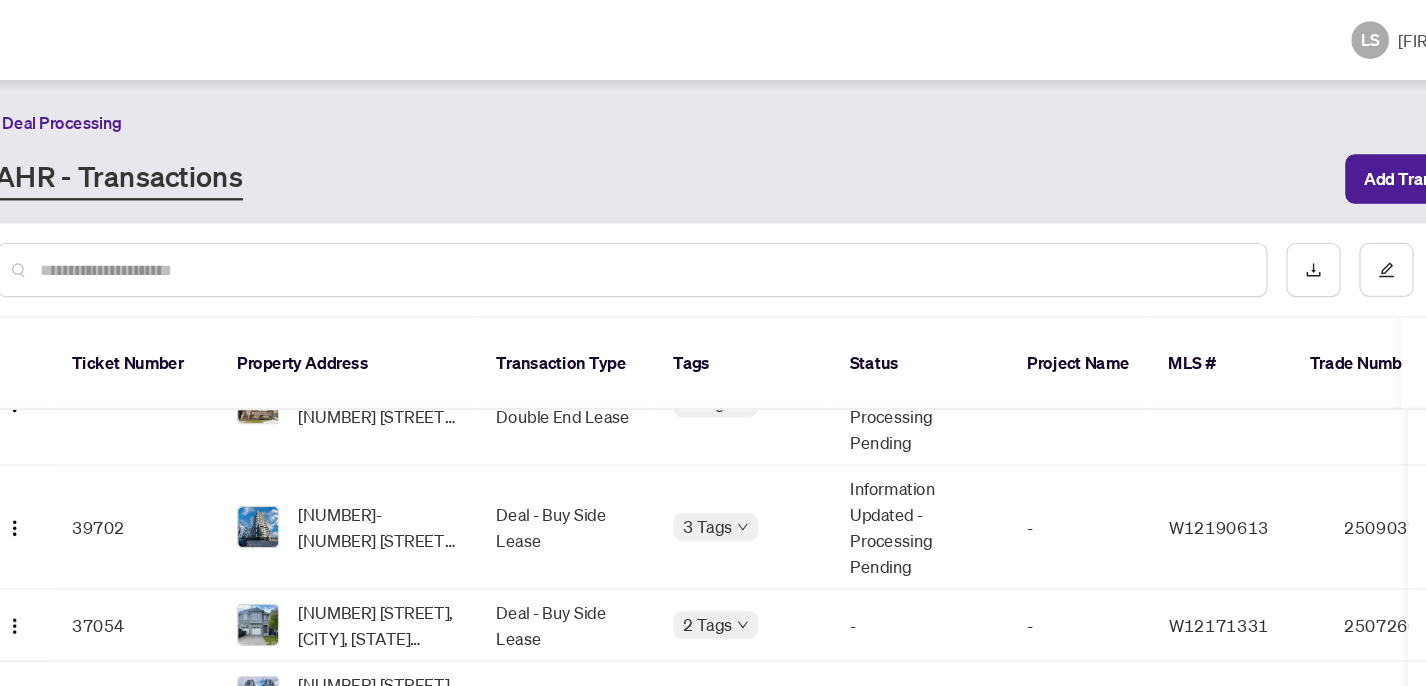 scroll, scrollTop: 48, scrollLeft: 0, axis: vertical 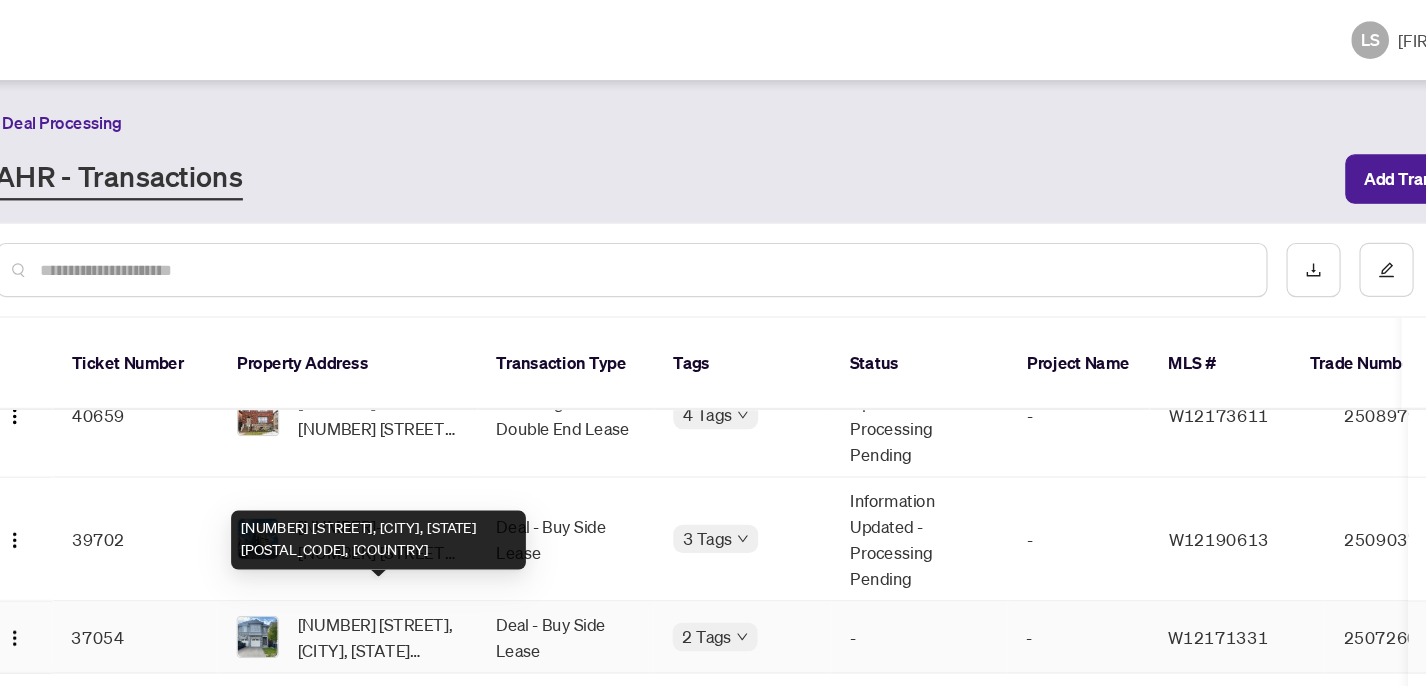 click on "[NUMBER] [STREET], [CITY], [STATE] [POSTAL_CODE], [COUNTRY]" at bounding box center (445, 540) 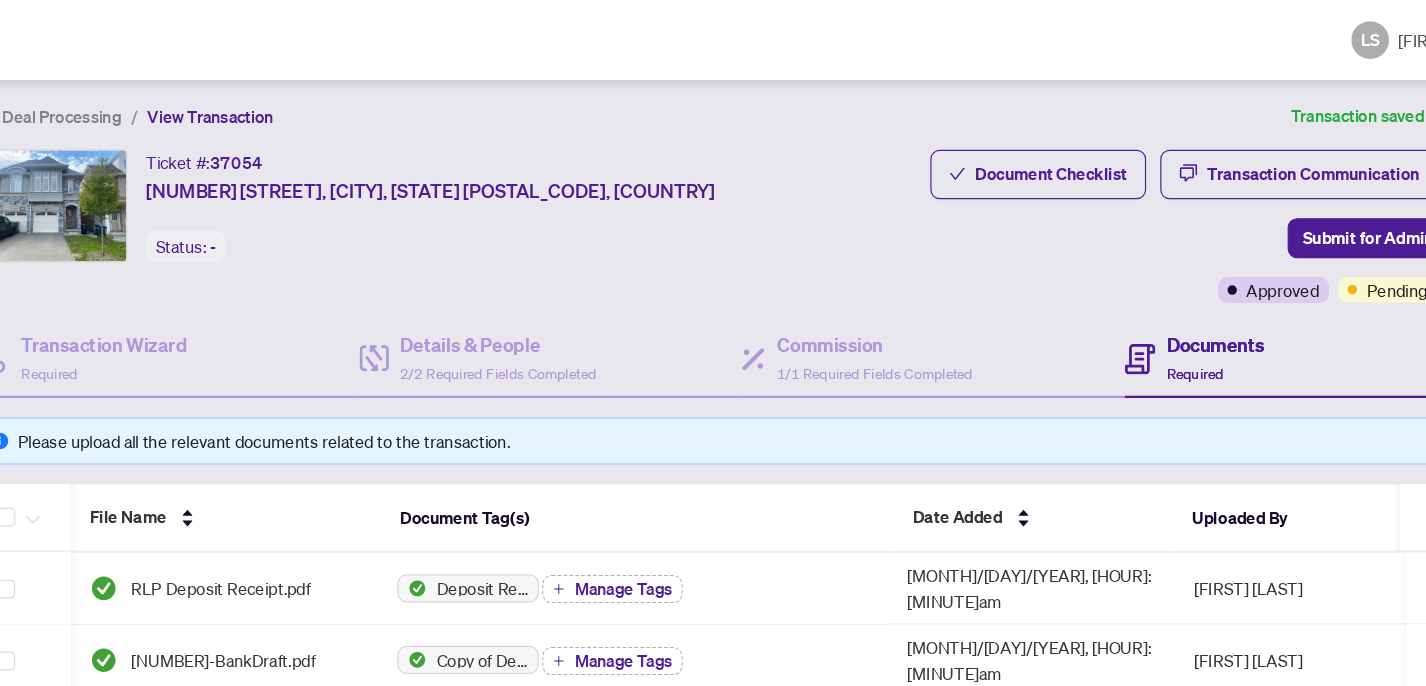 scroll, scrollTop: 23, scrollLeft: 0, axis: vertical 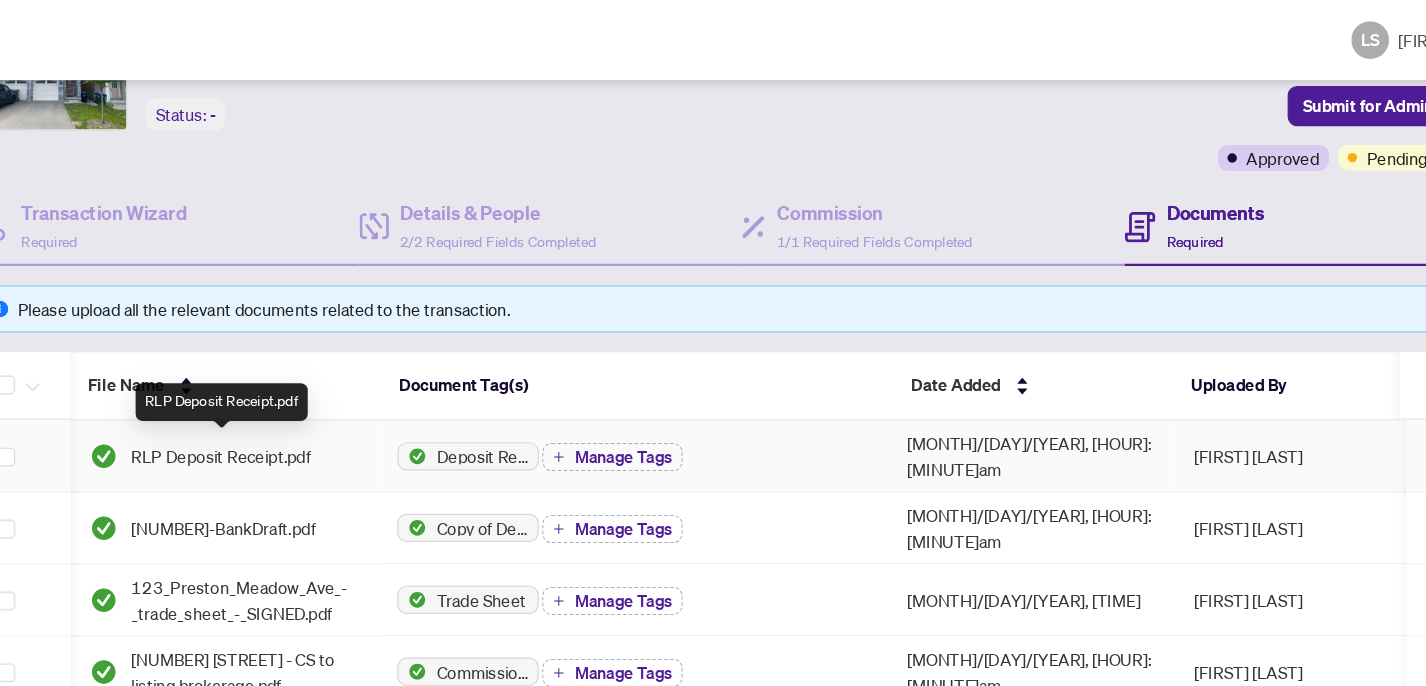 click on "RLP Deposit Receipt.pdf" at bounding box center (312, 387) 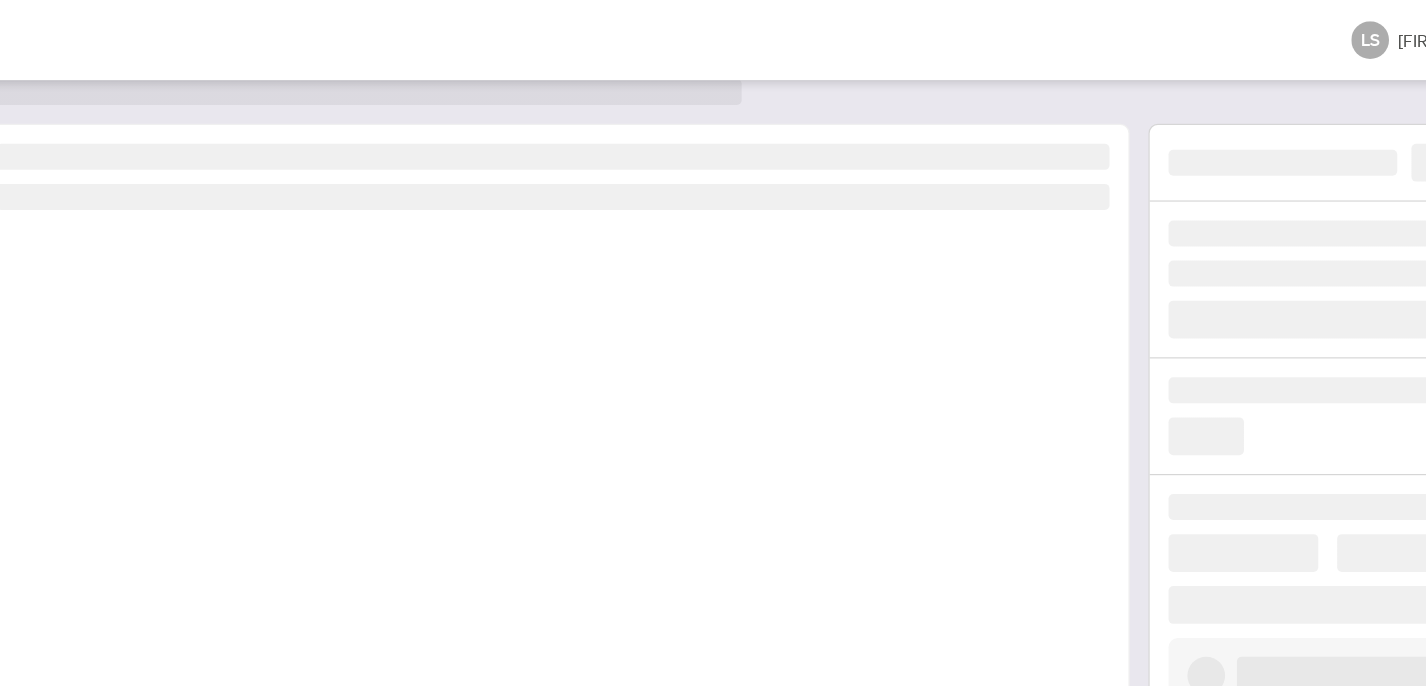 scroll, scrollTop: 0, scrollLeft: 0, axis: both 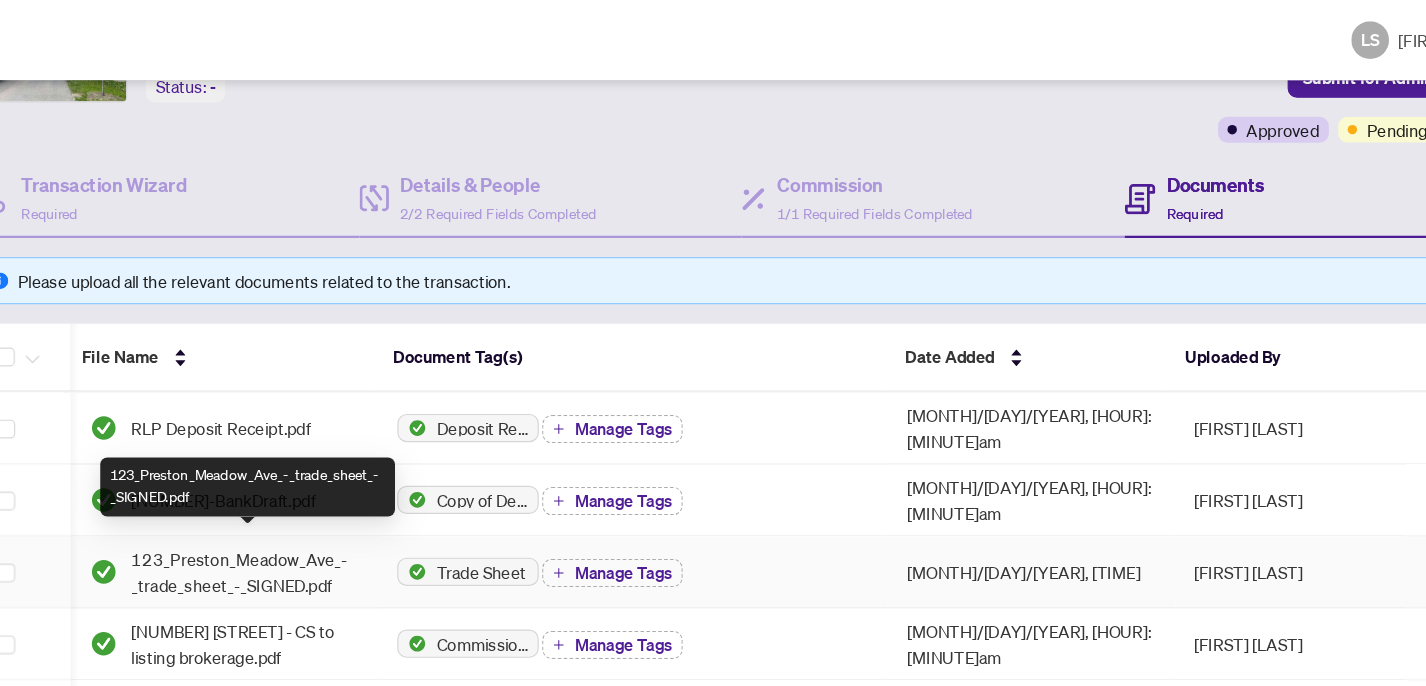 click on "123_Preston_Meadow_Ave_-_trade_sheet_-_SIGNED.pdf" at bounding box center (333, 485) 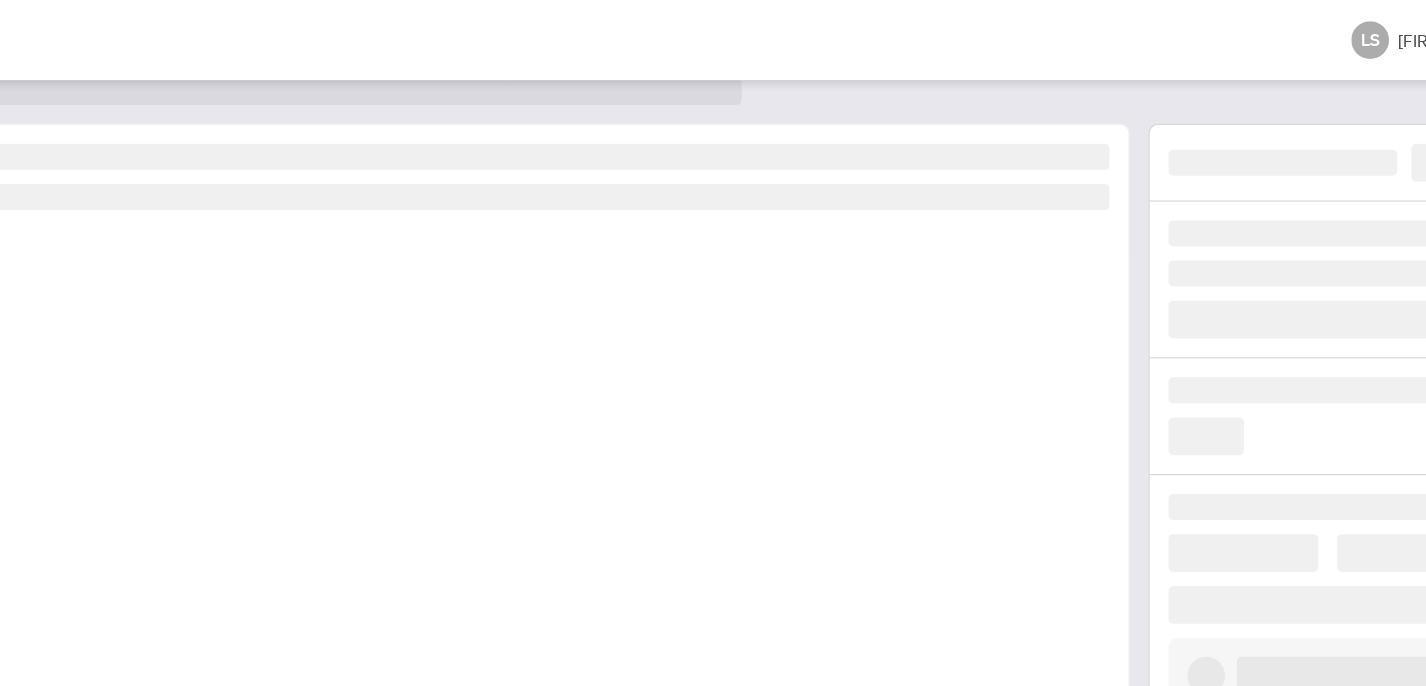 scroll, scrollTop: 63, scrollLeft: 0, axis: vertical 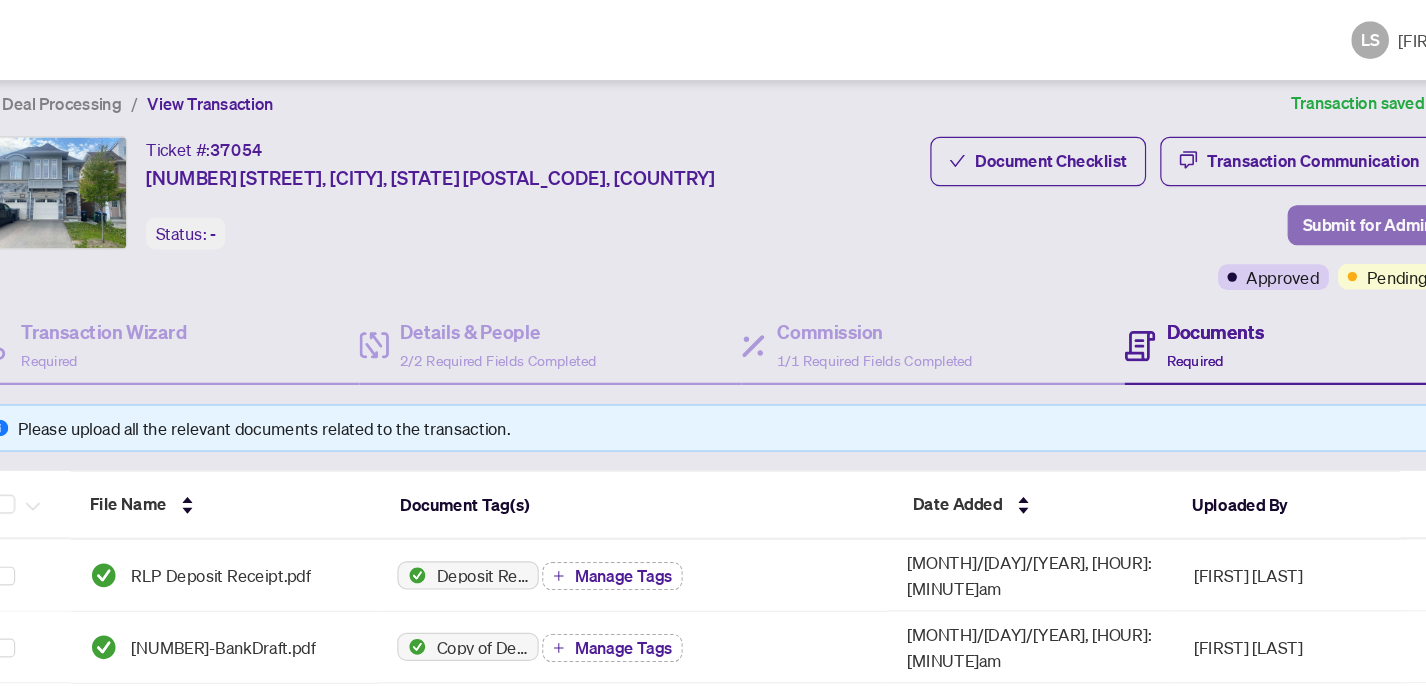 click on "Submit for Admin Review" at bounding box center (1309, 191) 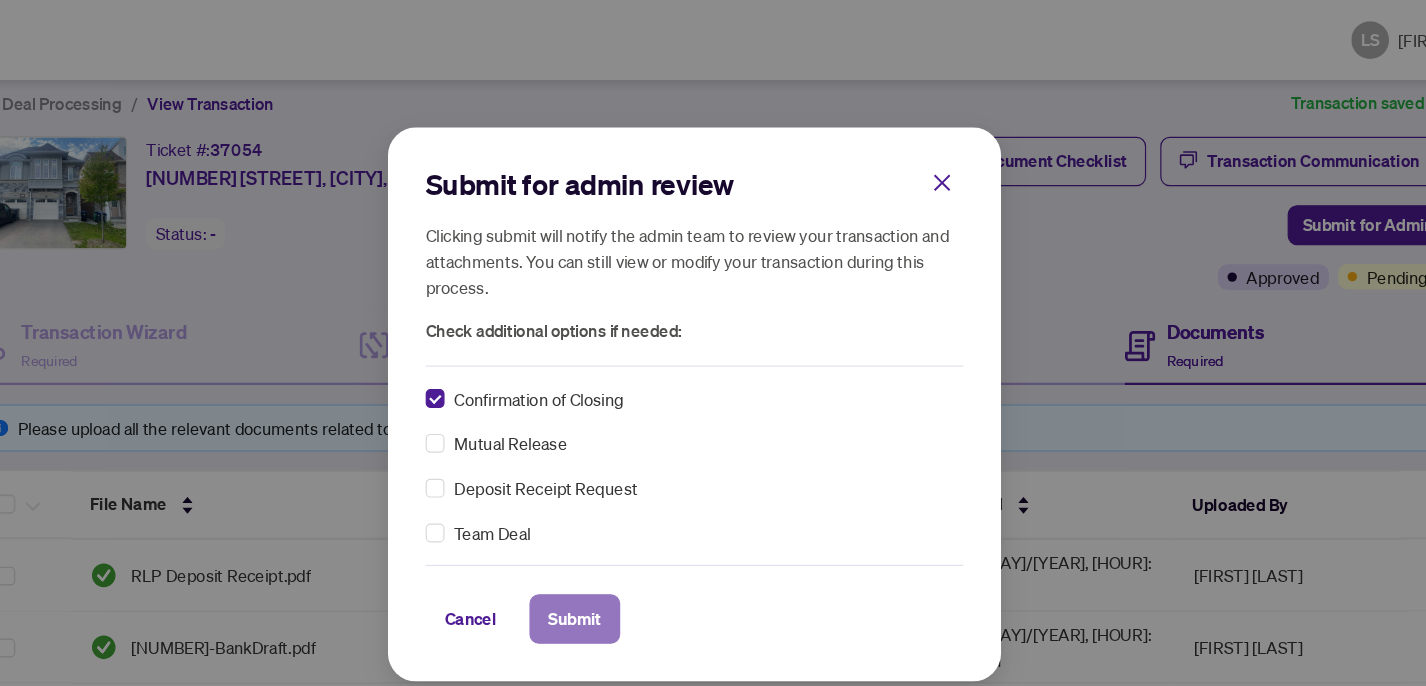 click on "Submit" at bounding box center (611, 525) 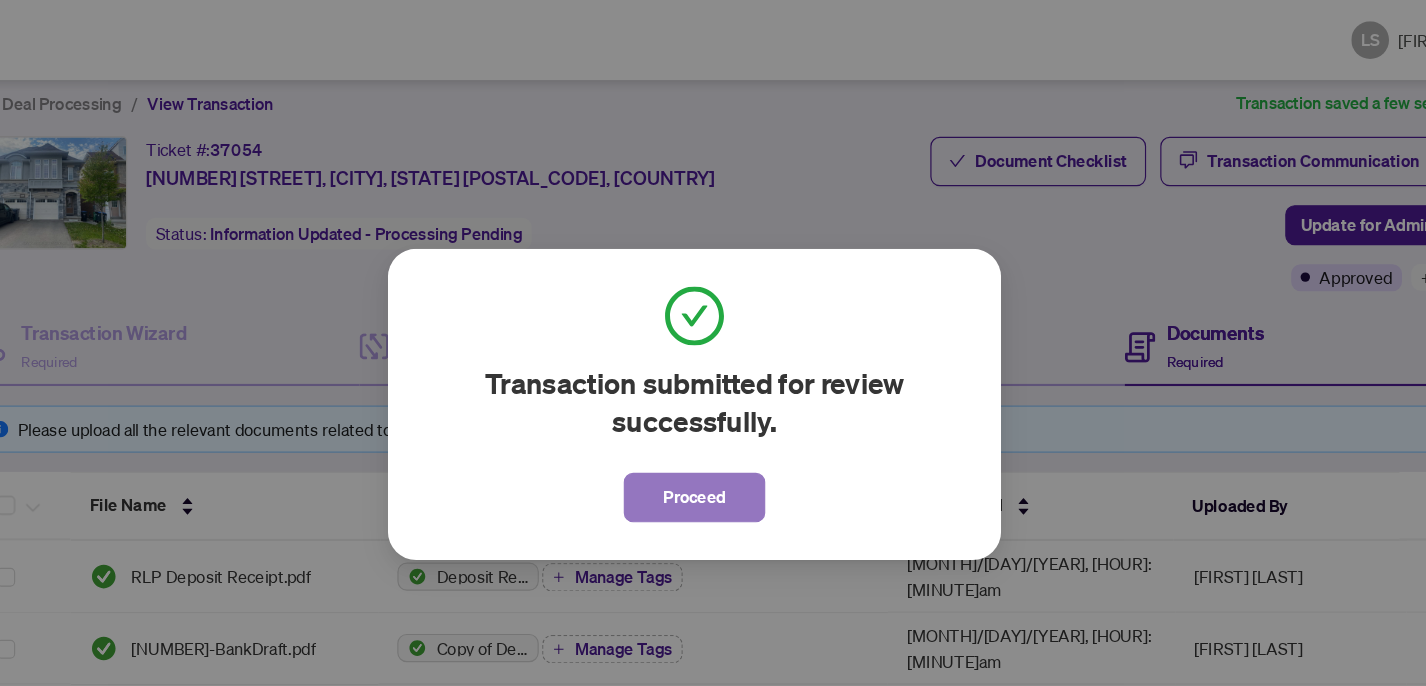 click on "Proceed" at bounding box center [713, 422] 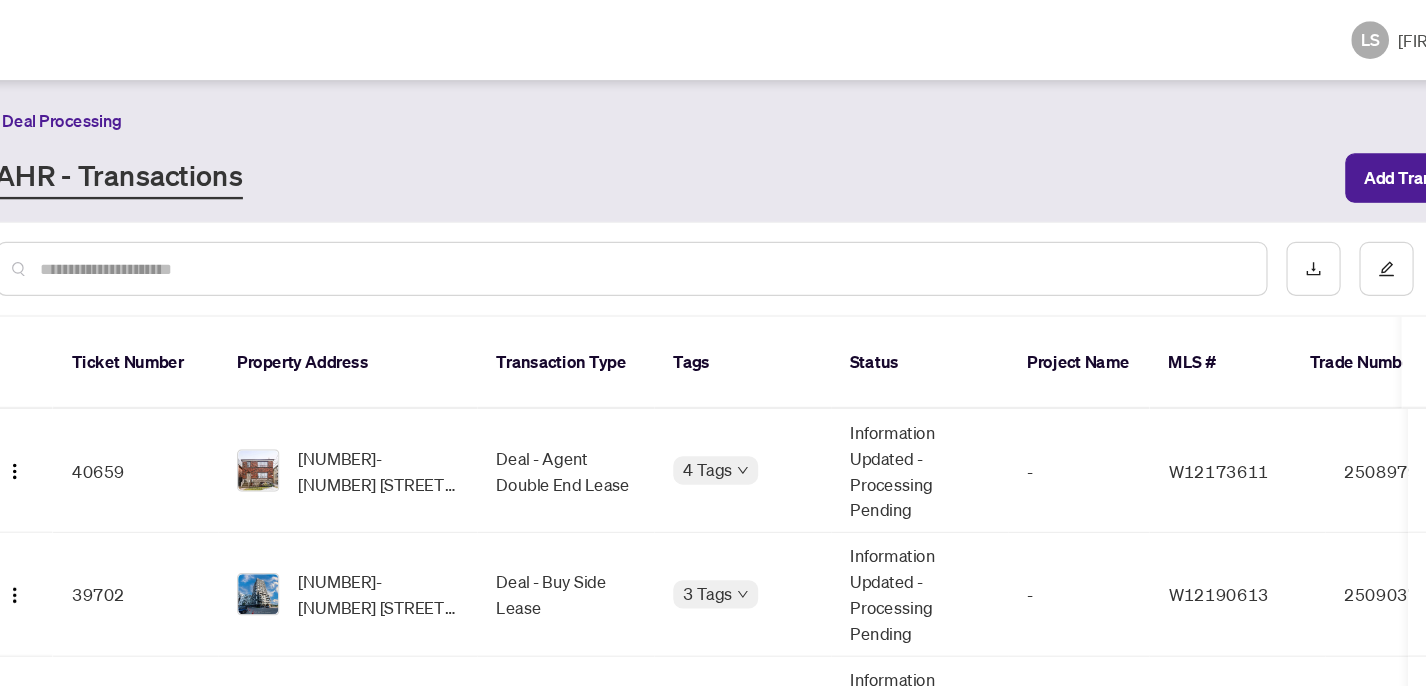scroll, scrollTop: 0, scrollLeft: 0, axis: both 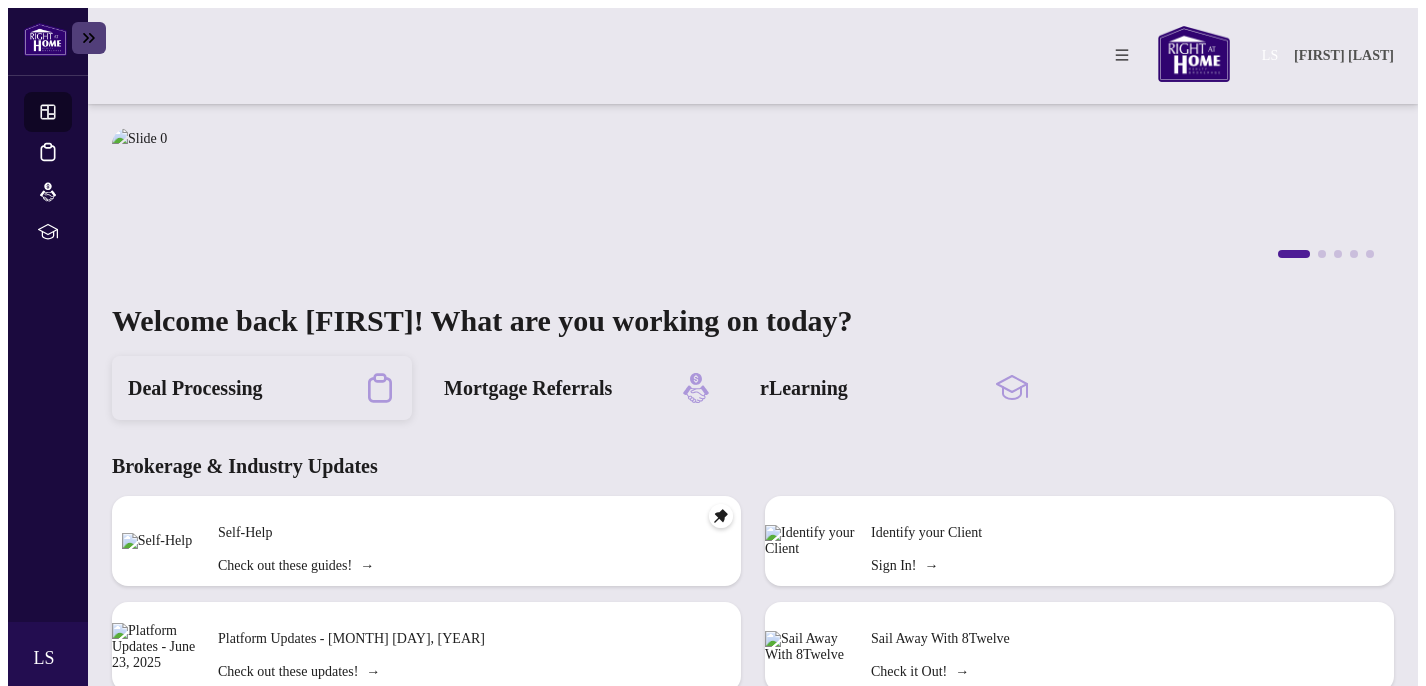 click on "Deal Processing" at bounding box center (262, 388) 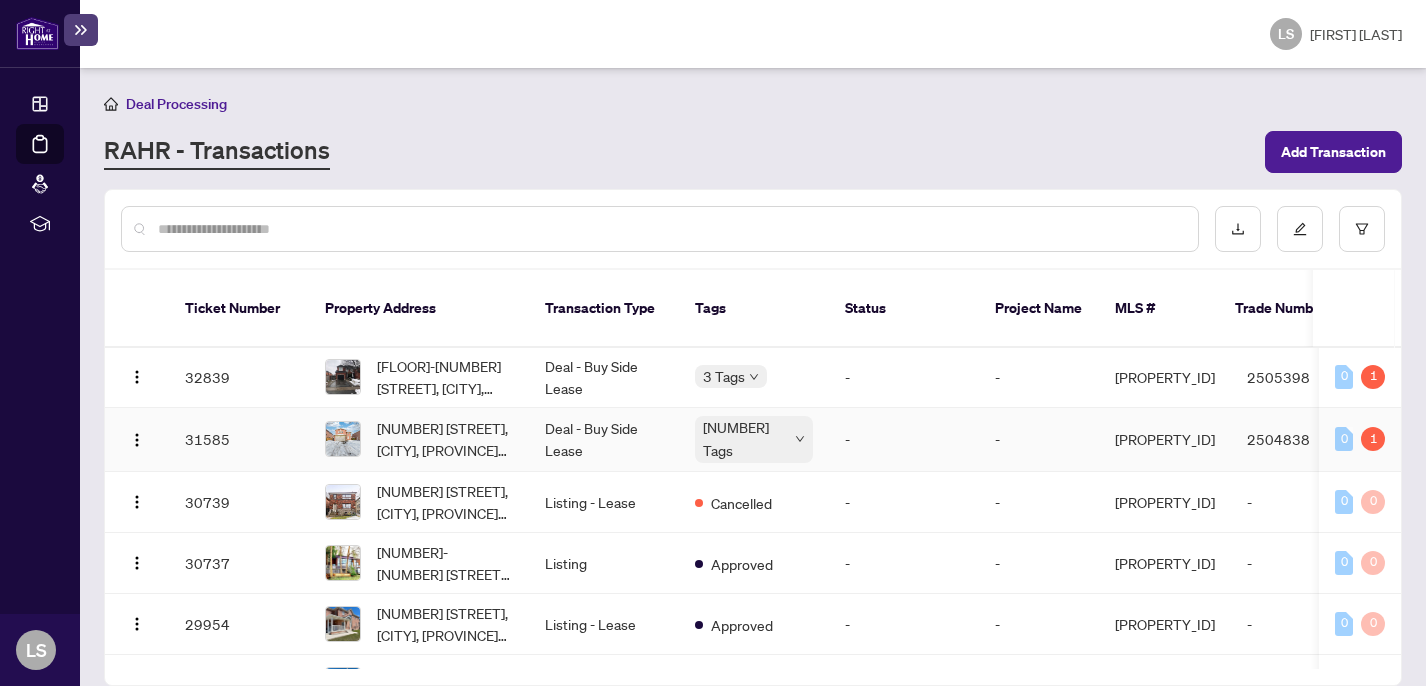 scroll, scrollTop: 570, scrollLeft: 0, axis: vertical 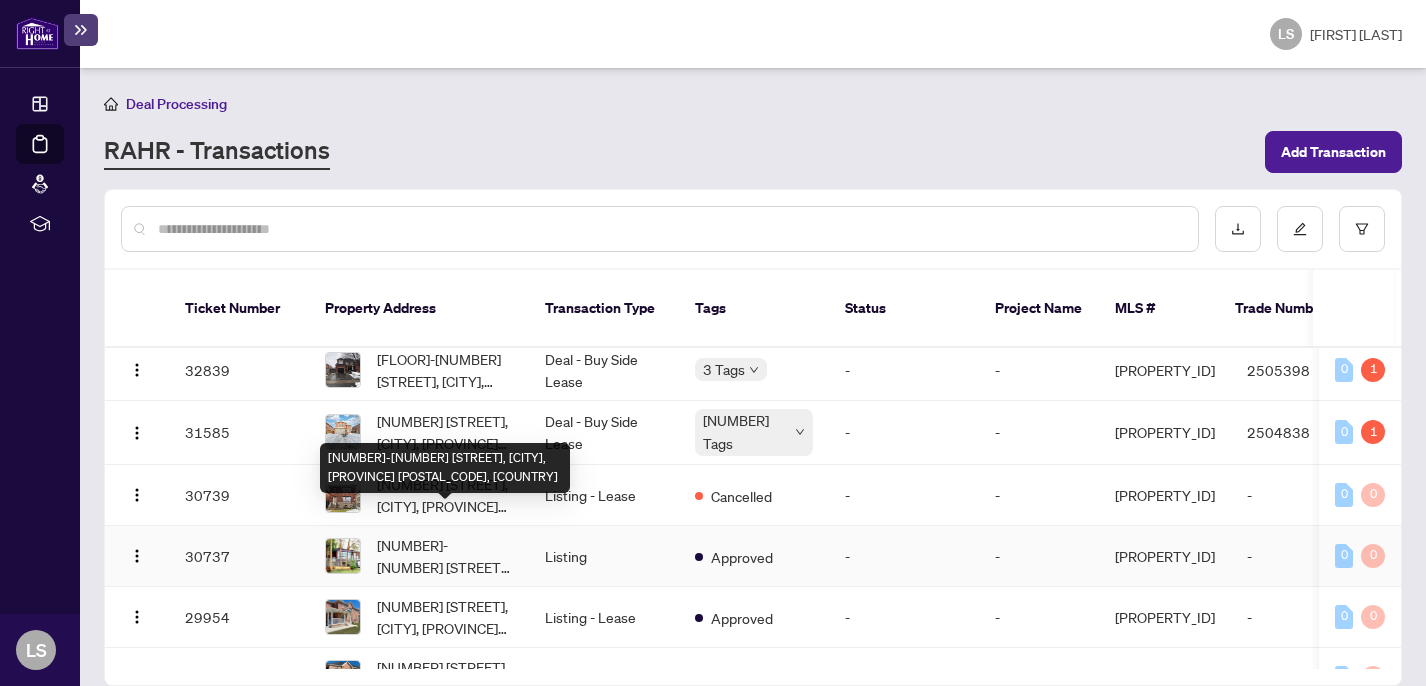 click on "[NUMBER]-[NUMBER] [STREET], [CITY], [STATE] [POSTAL_CODE], [COUNTRY]" at bounding box center [445, 556] 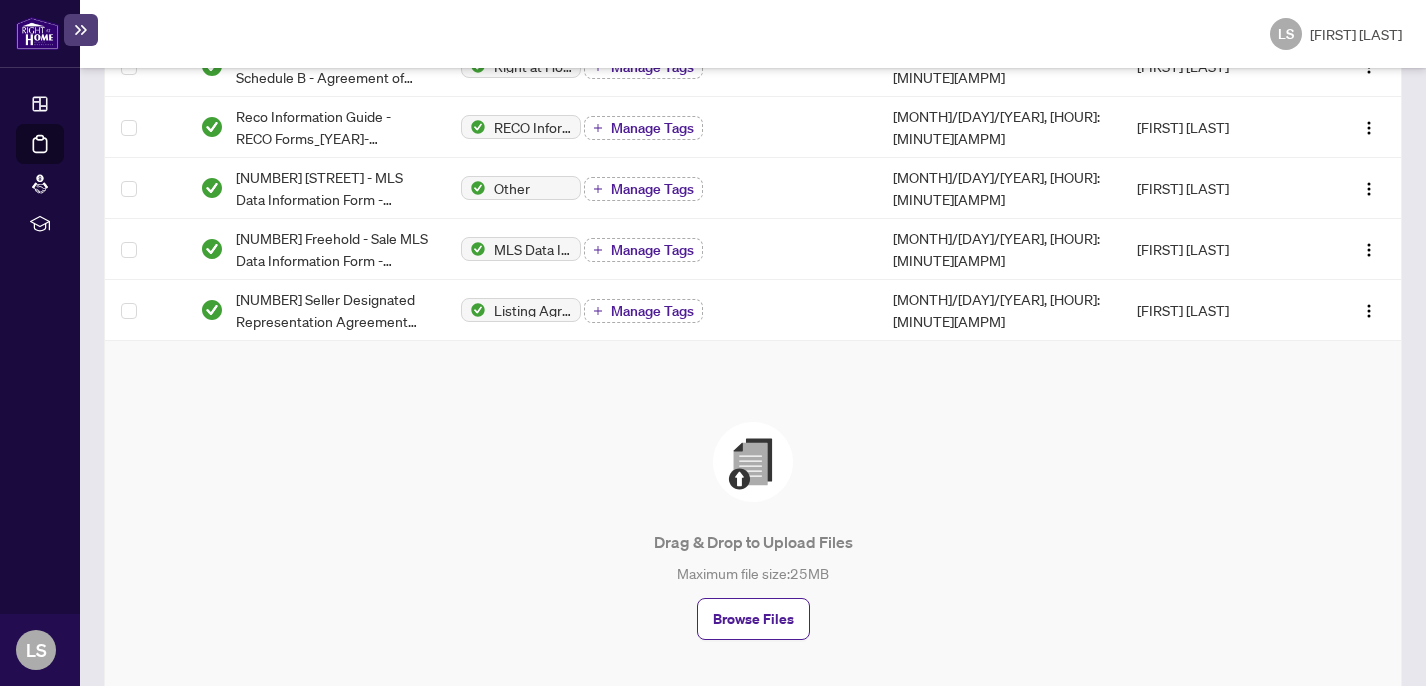 scroll, scrollTop: 781, scrollLeft: 0, axis: vertical 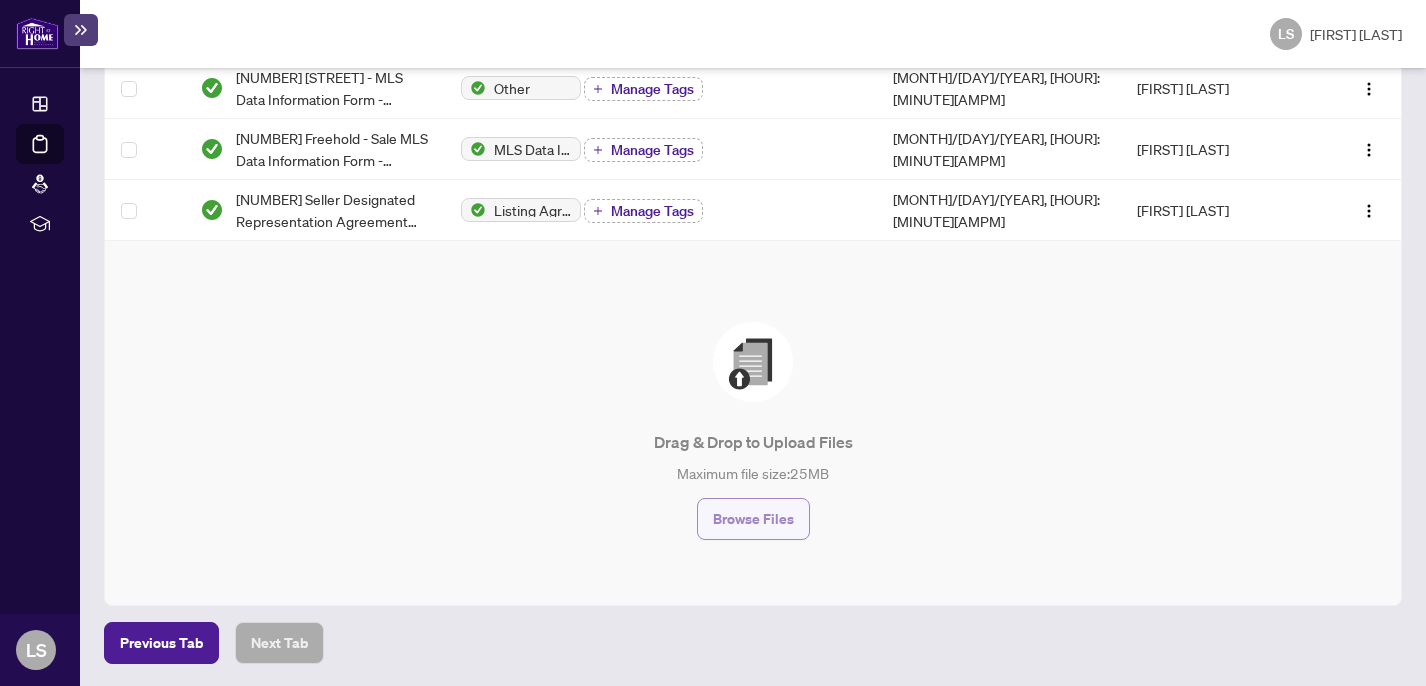 click on "Browse Files" at bounding box center (753, 519) 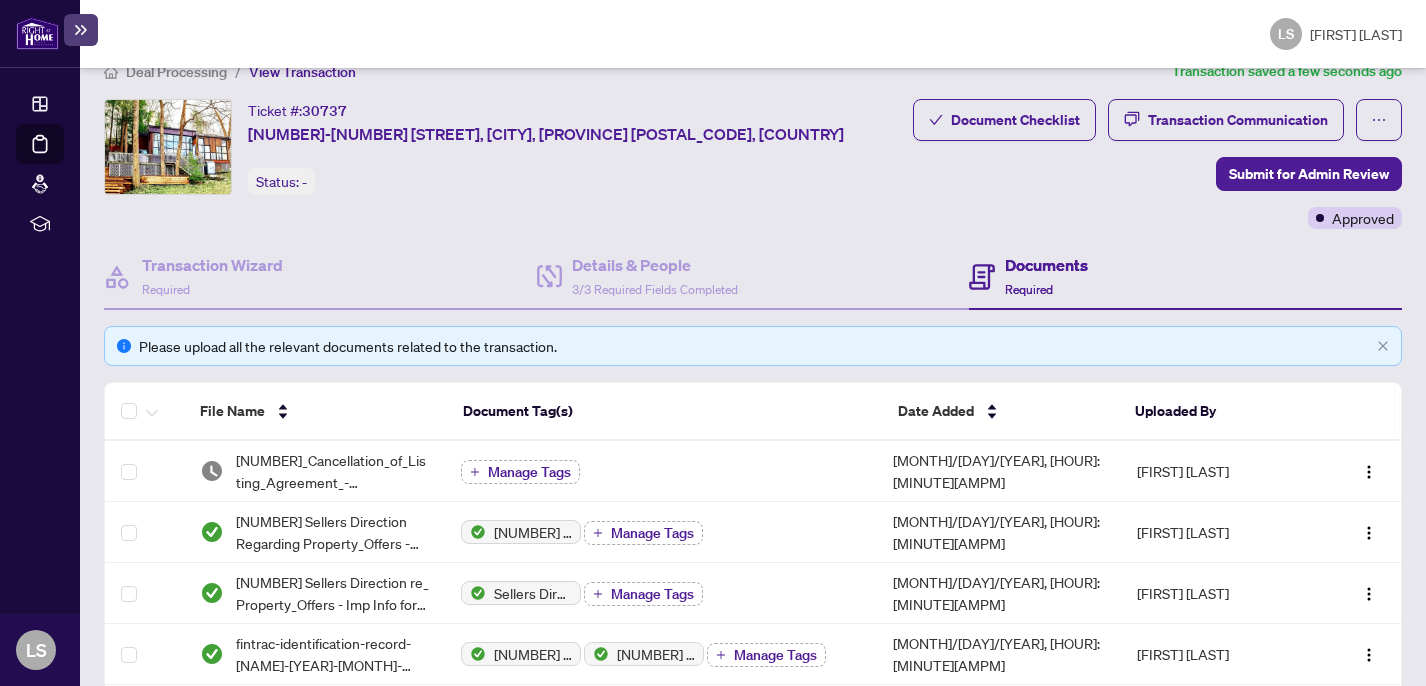scroll, scrollTop: 0, scrollLeft: 0, axis: both 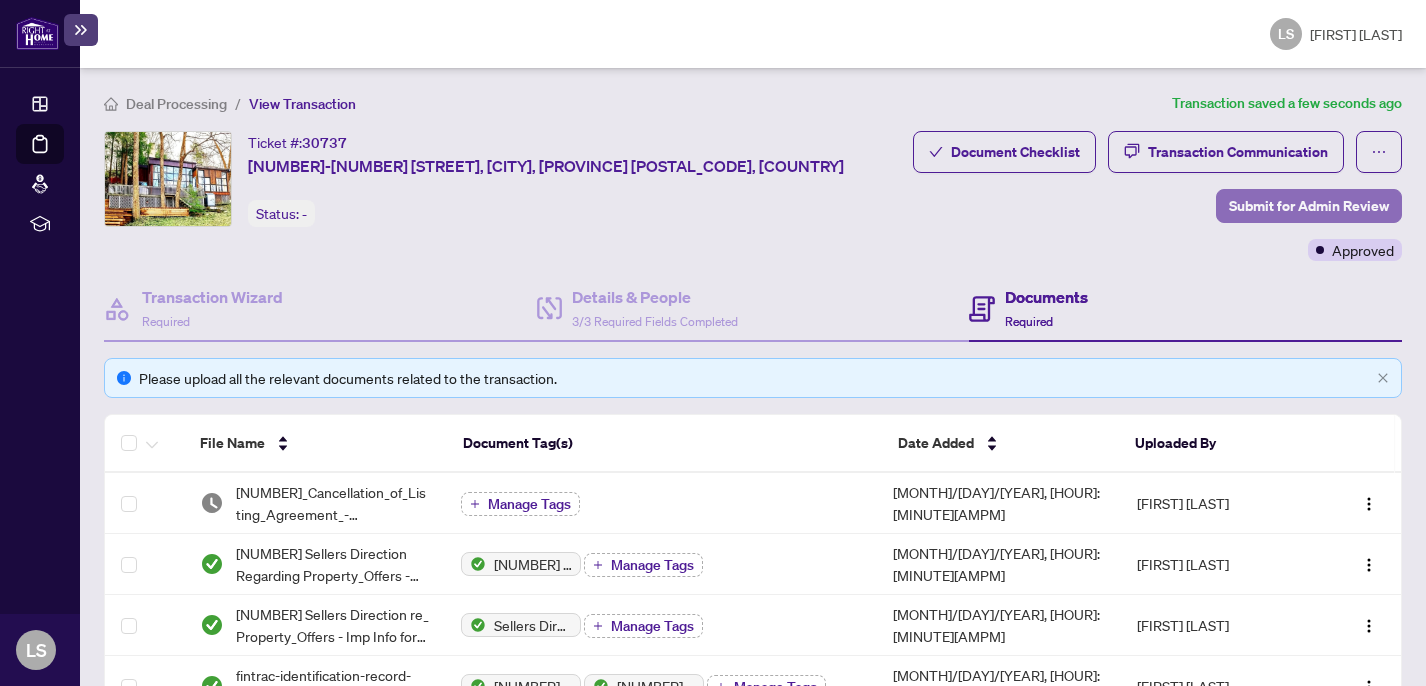 click on "Submit for Admin Review" at bounding box center [1309, 206] 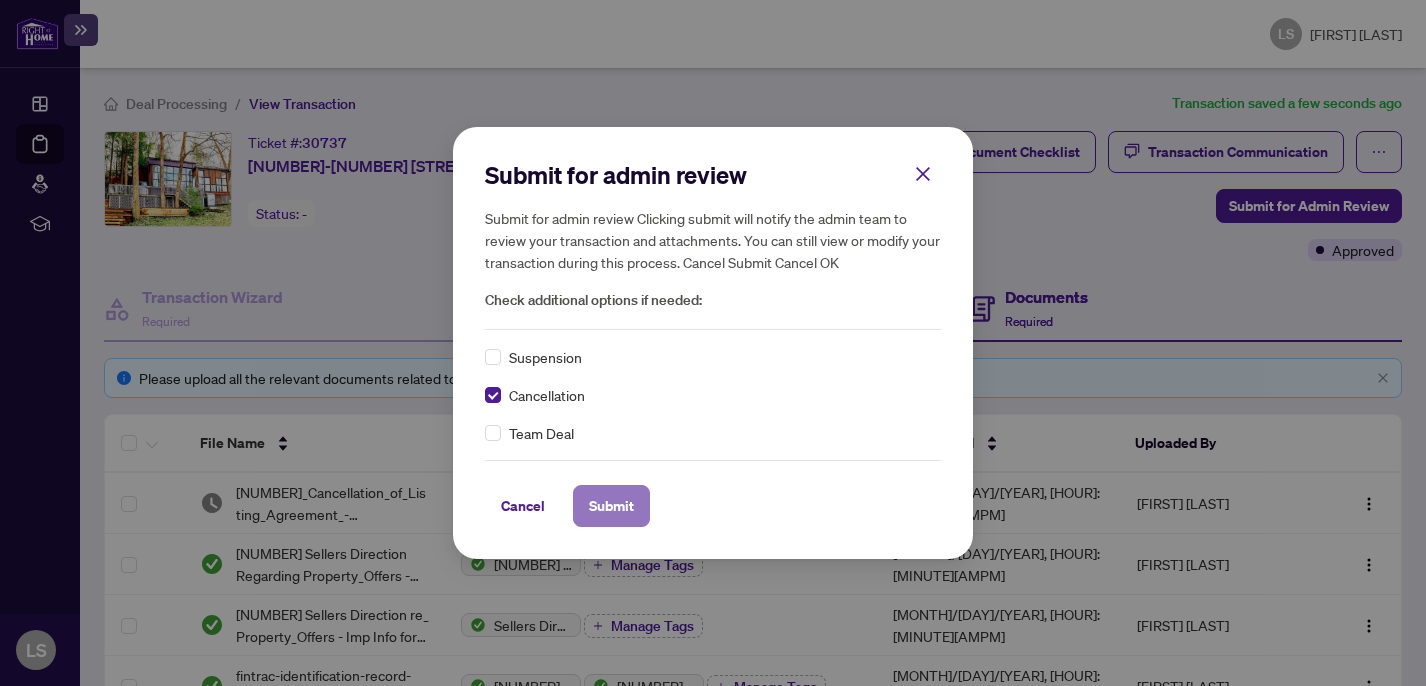 click on "Submit" at bounding box center (611, 506) 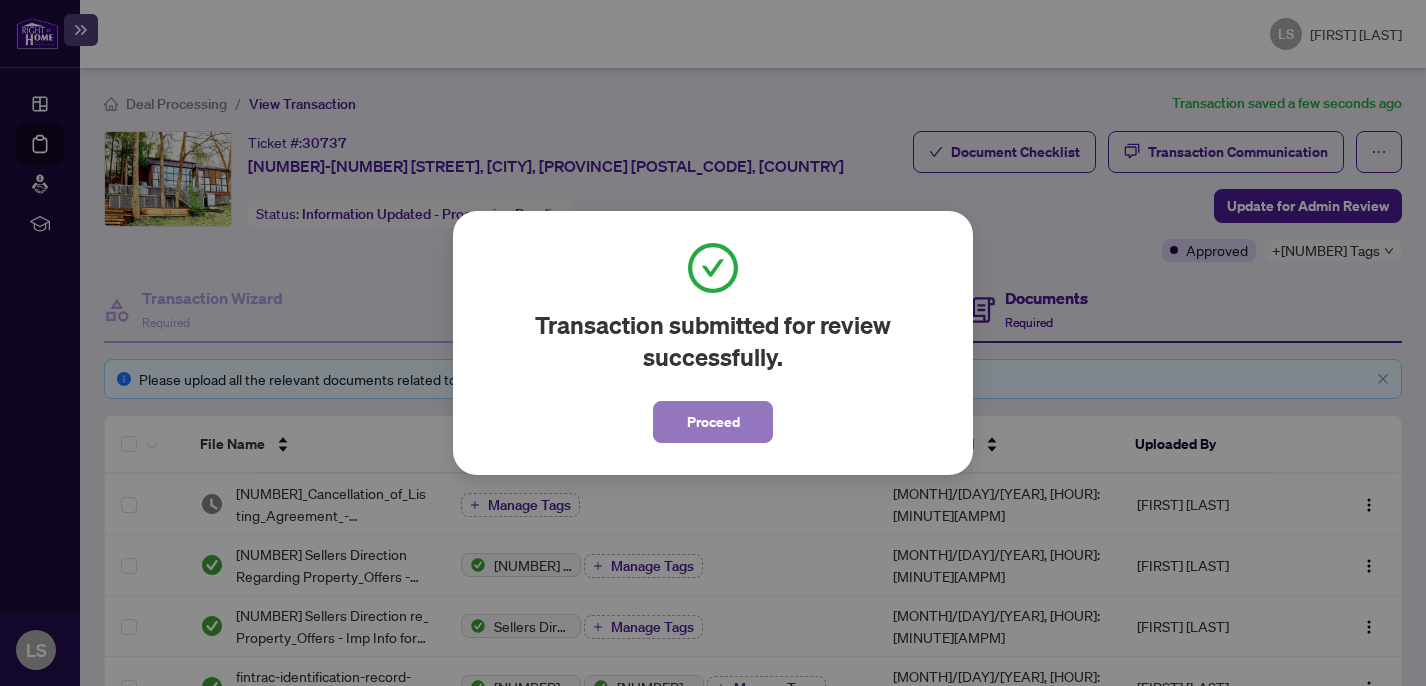 click on "Proceed" at bounding box center [713, 422] 